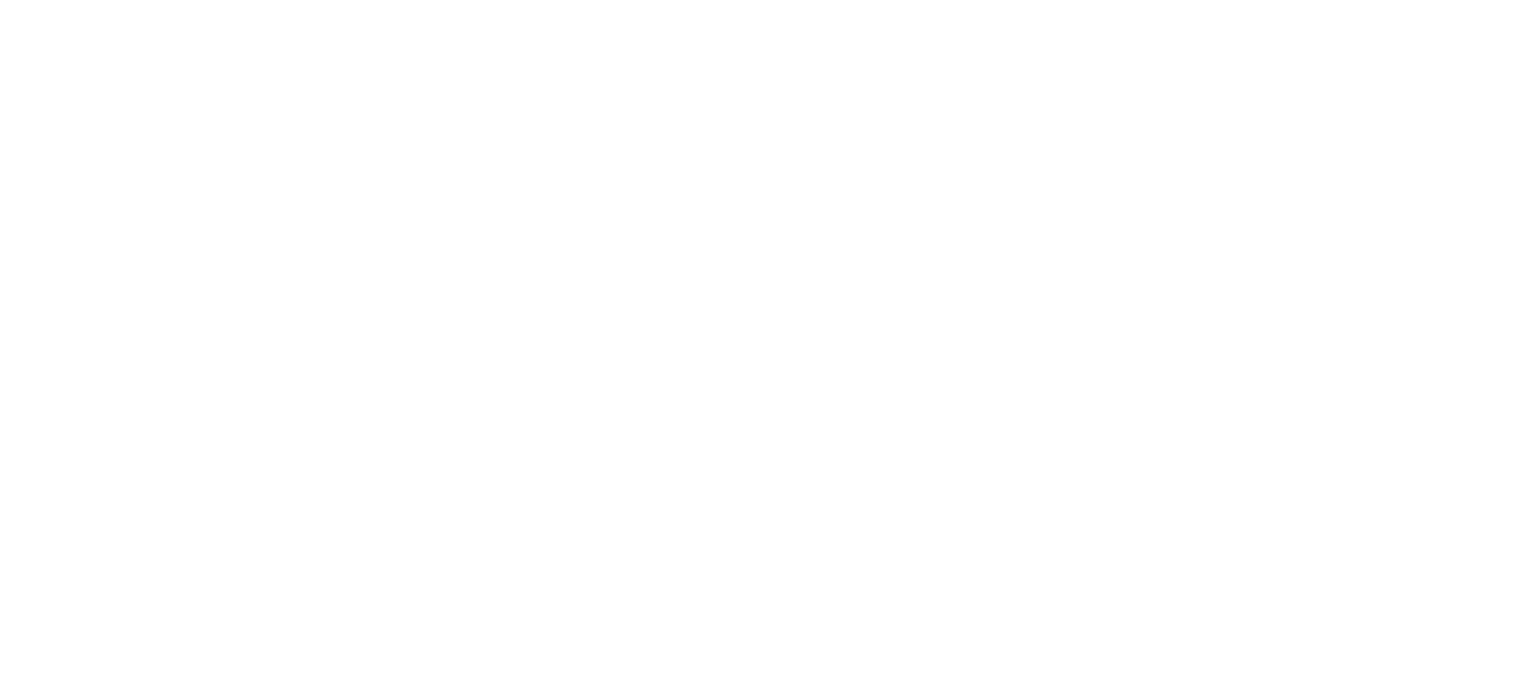 scroll, scrollTop: 0, scrollLeft: 0, axis: both 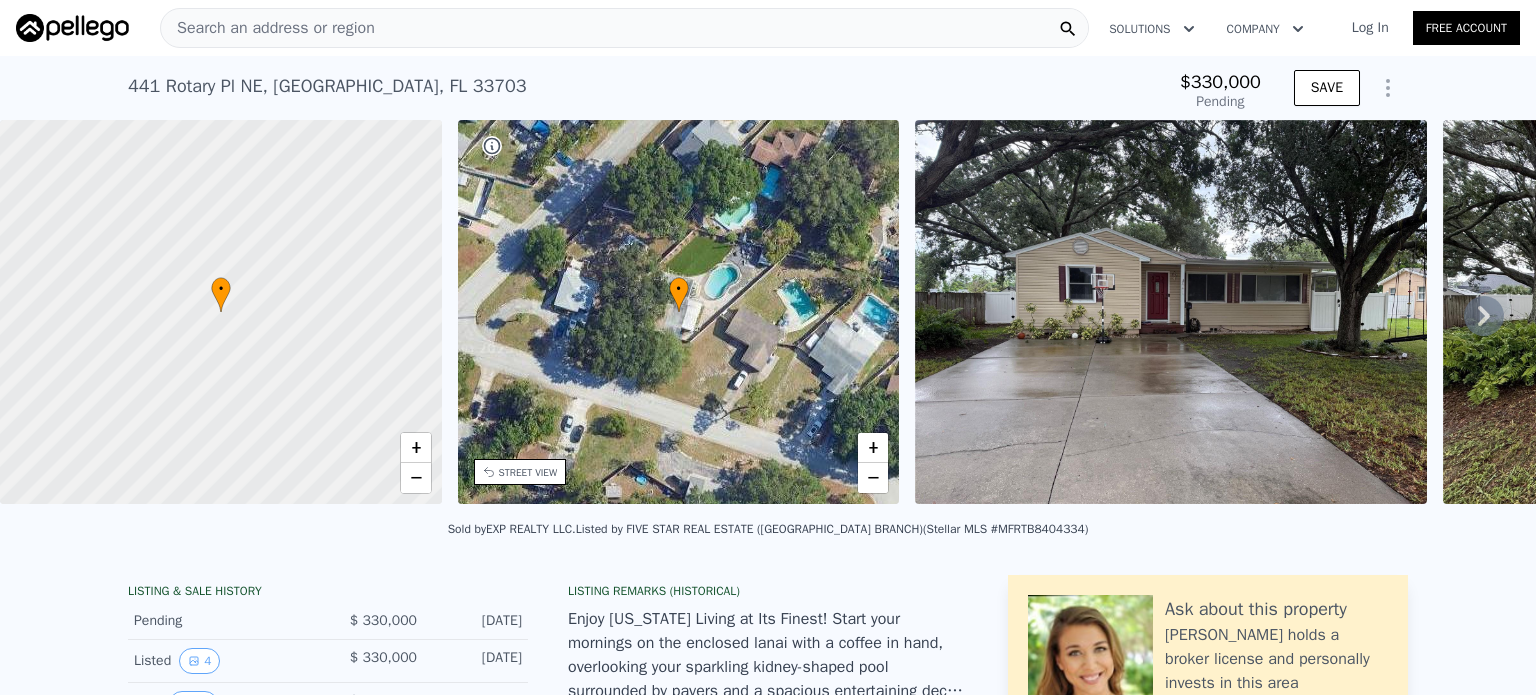 type on "-$ 352,620" 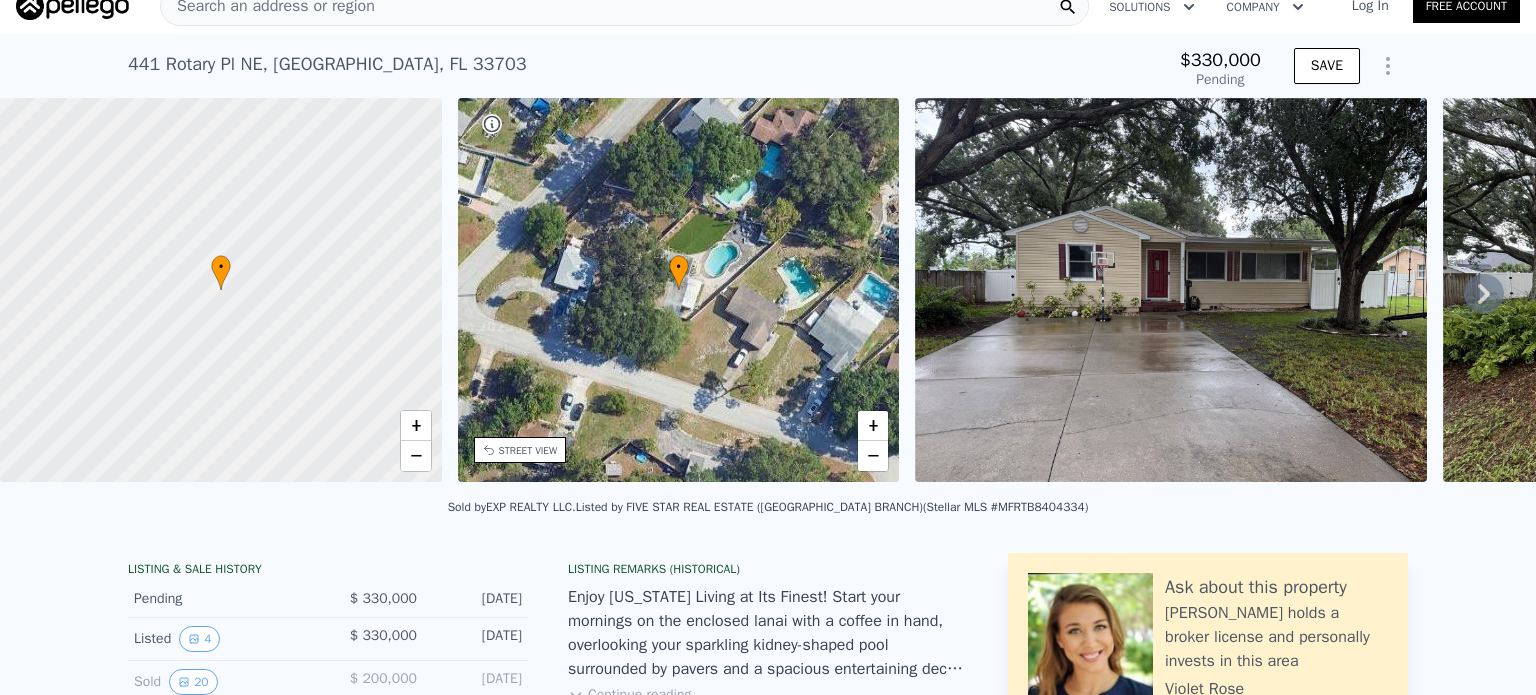 scroll, scrollTop: 24, scrollLeft: 0, axis: vertical 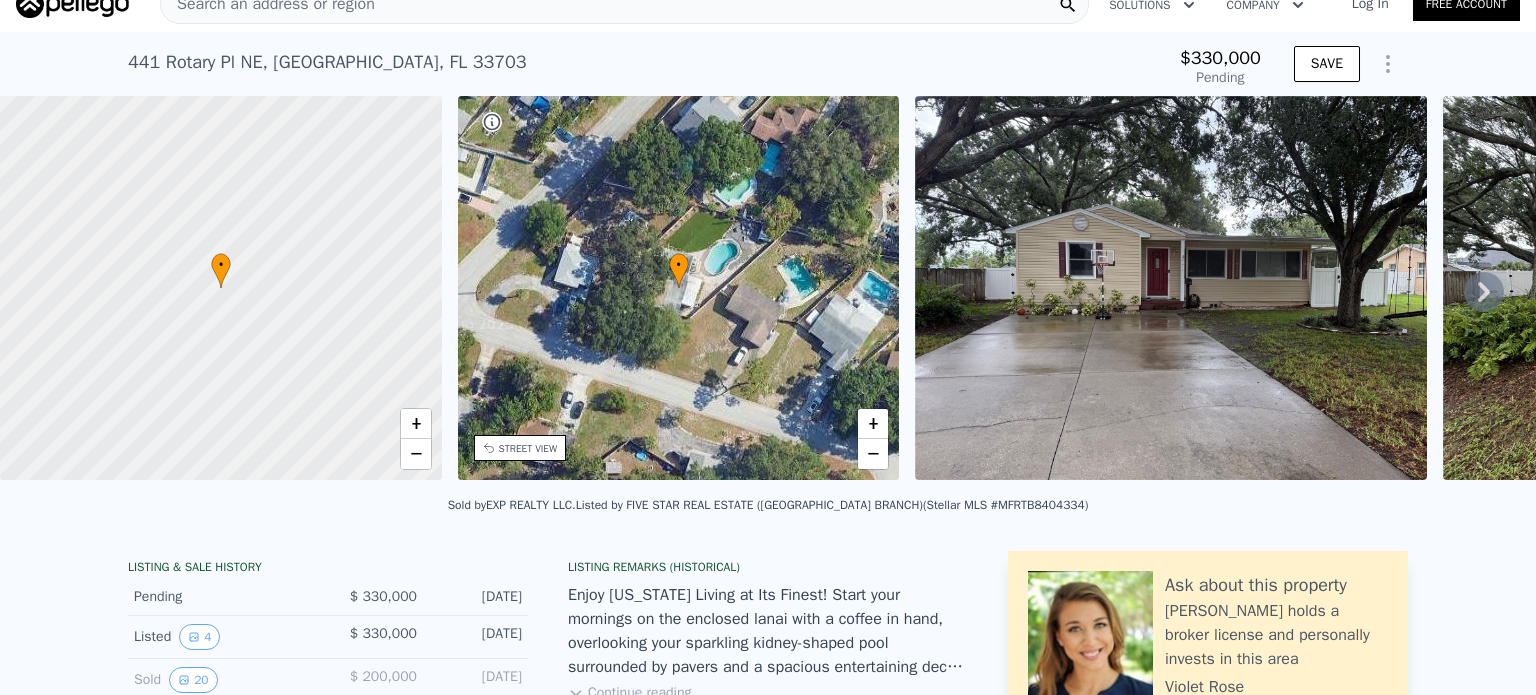 click 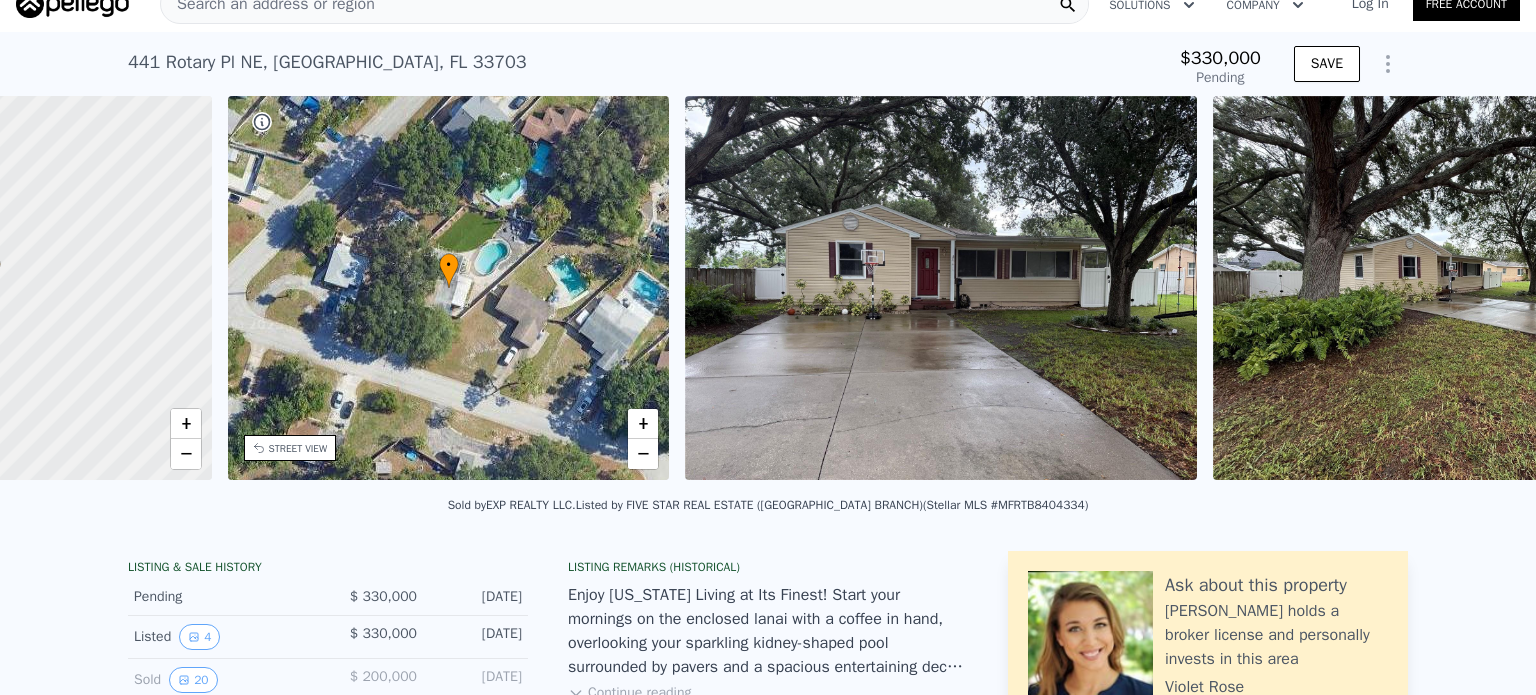 scroll, scrollTop: 0, scrollLeft: 465, axis: horizontal 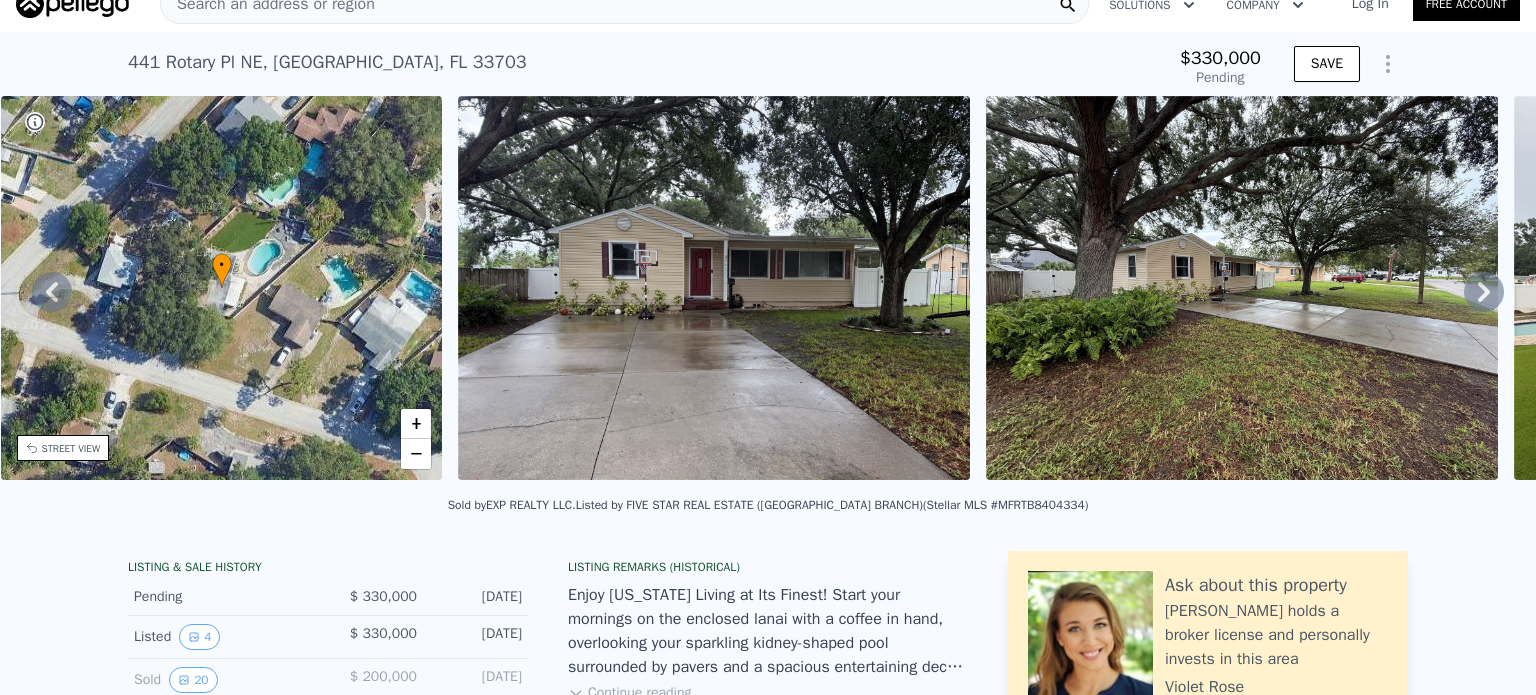 click 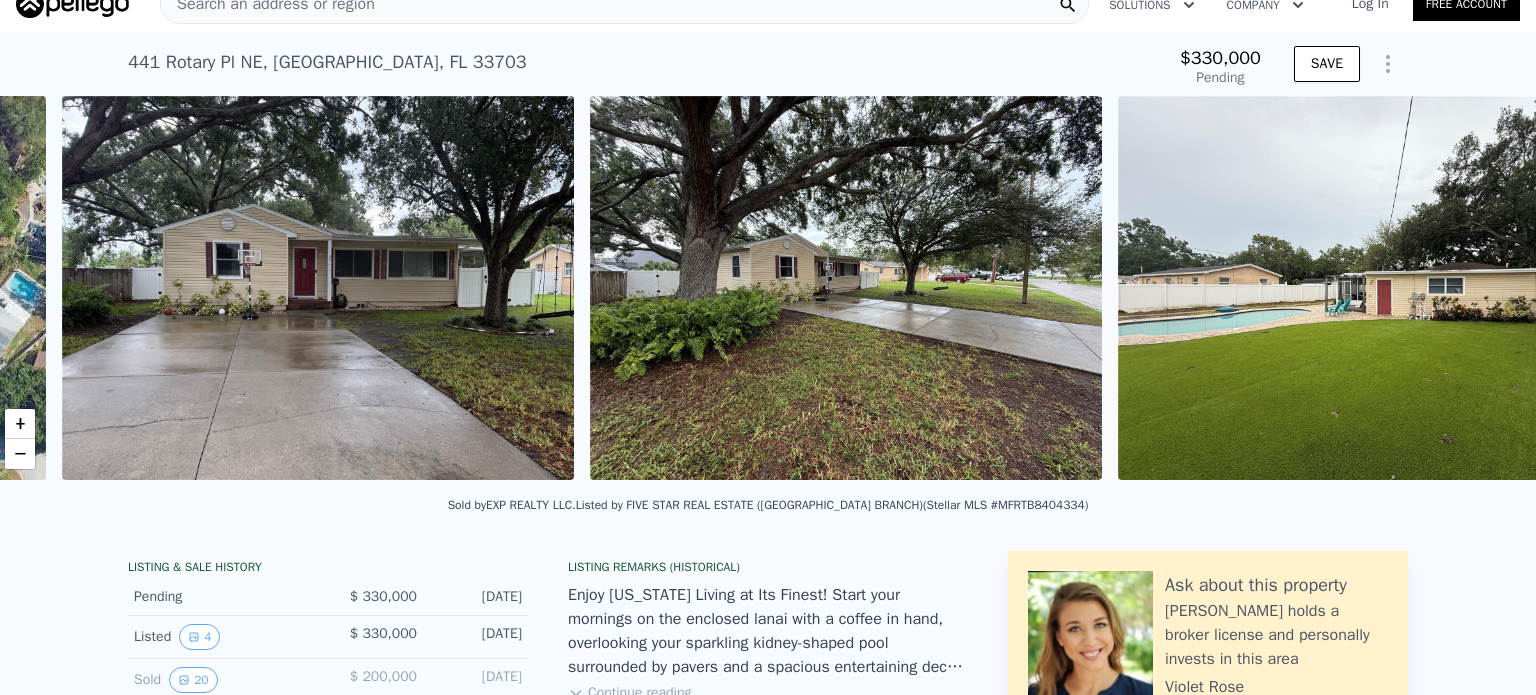 scroll, scrollTop: 0, scrollLeft: 915, axis: horizontal 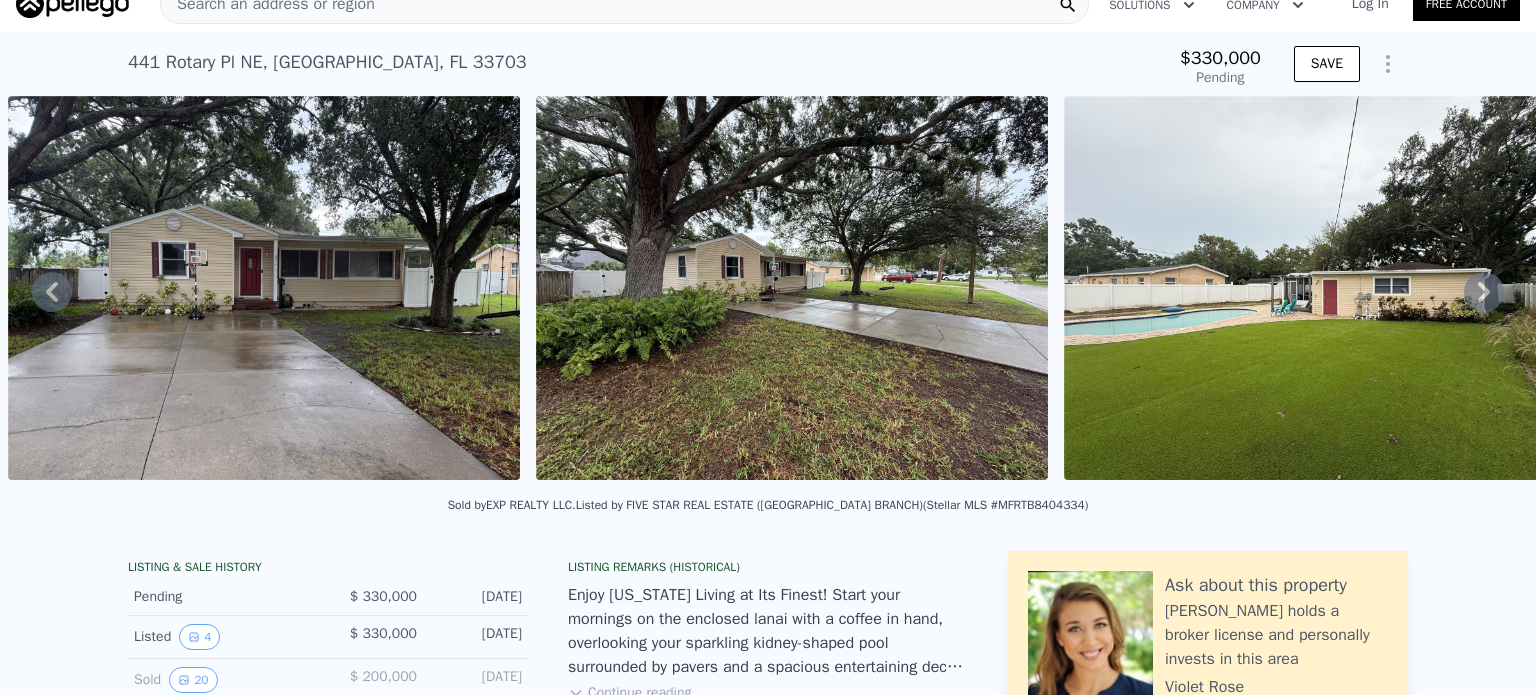 click 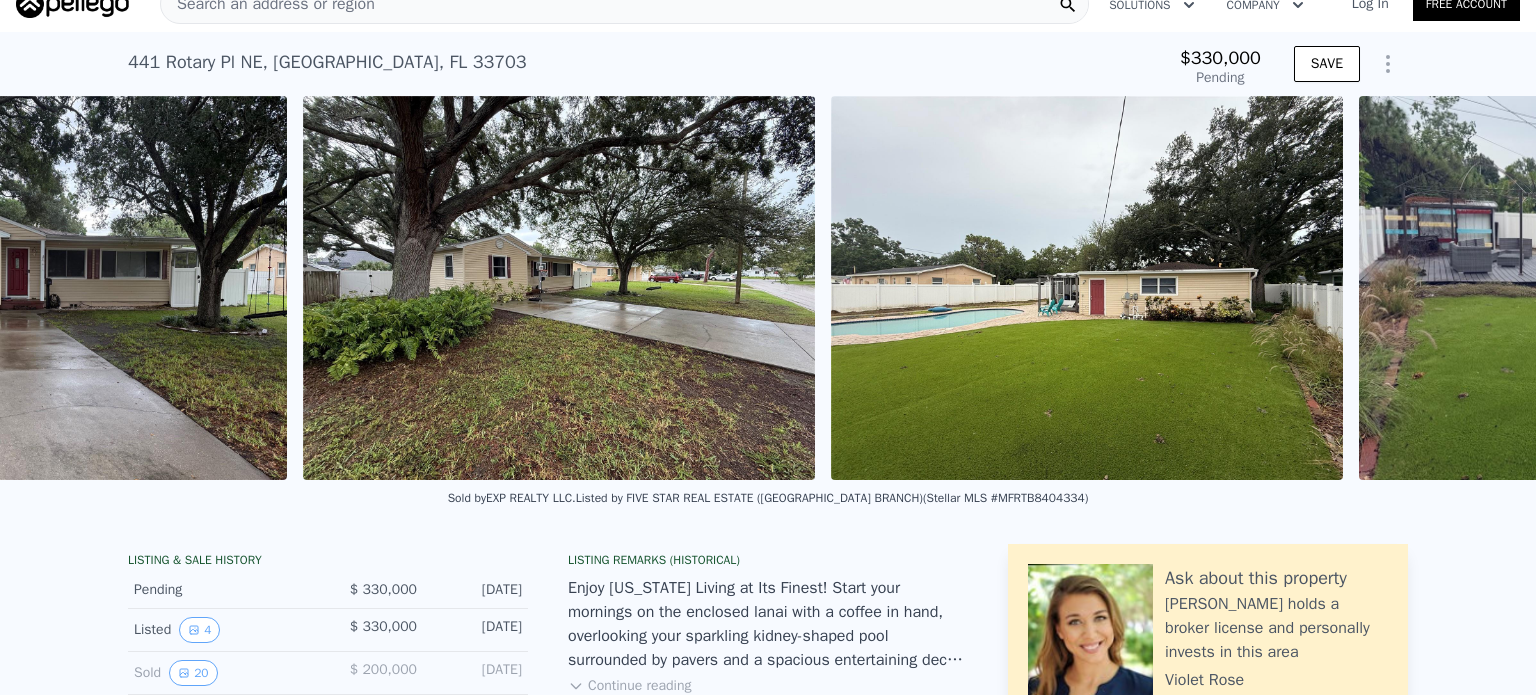 scroll, scrollTop: 0, scrollLeft: 1436, axis: horizontal 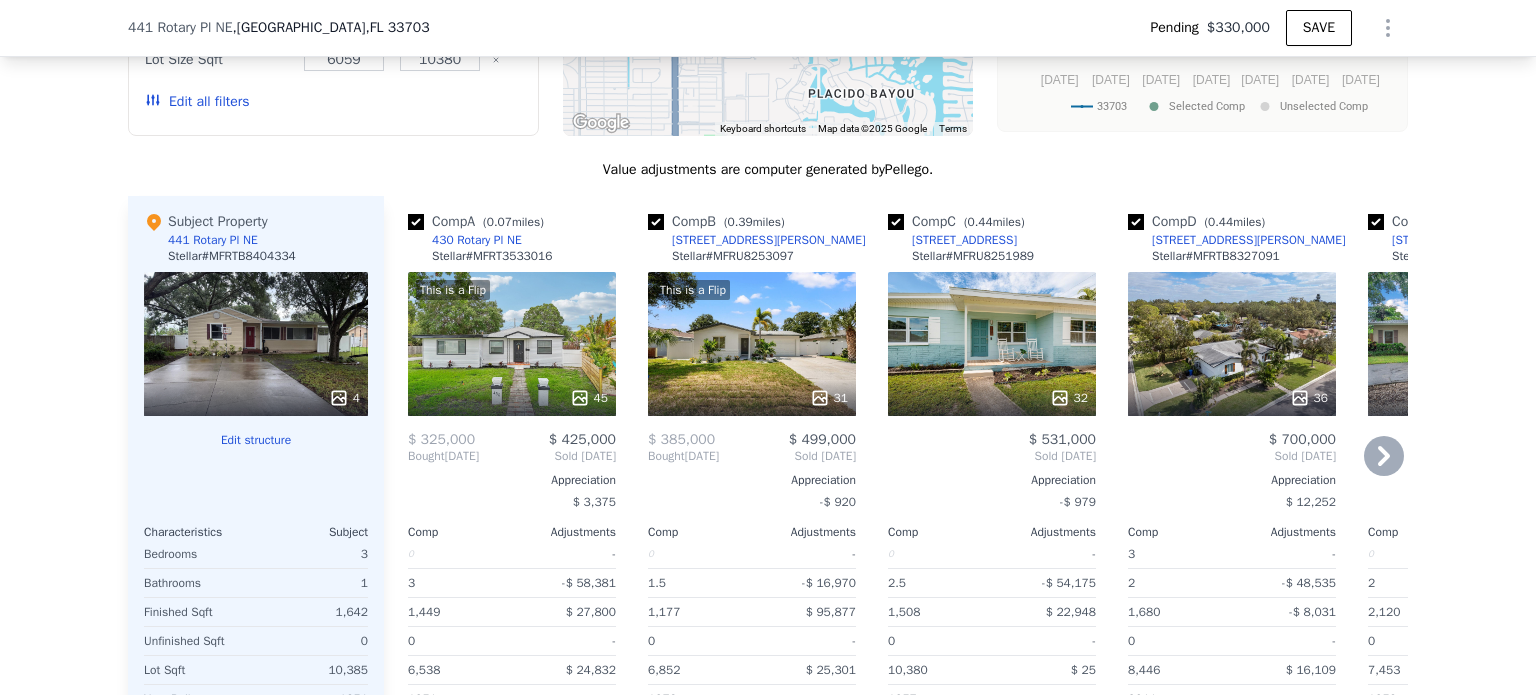 click 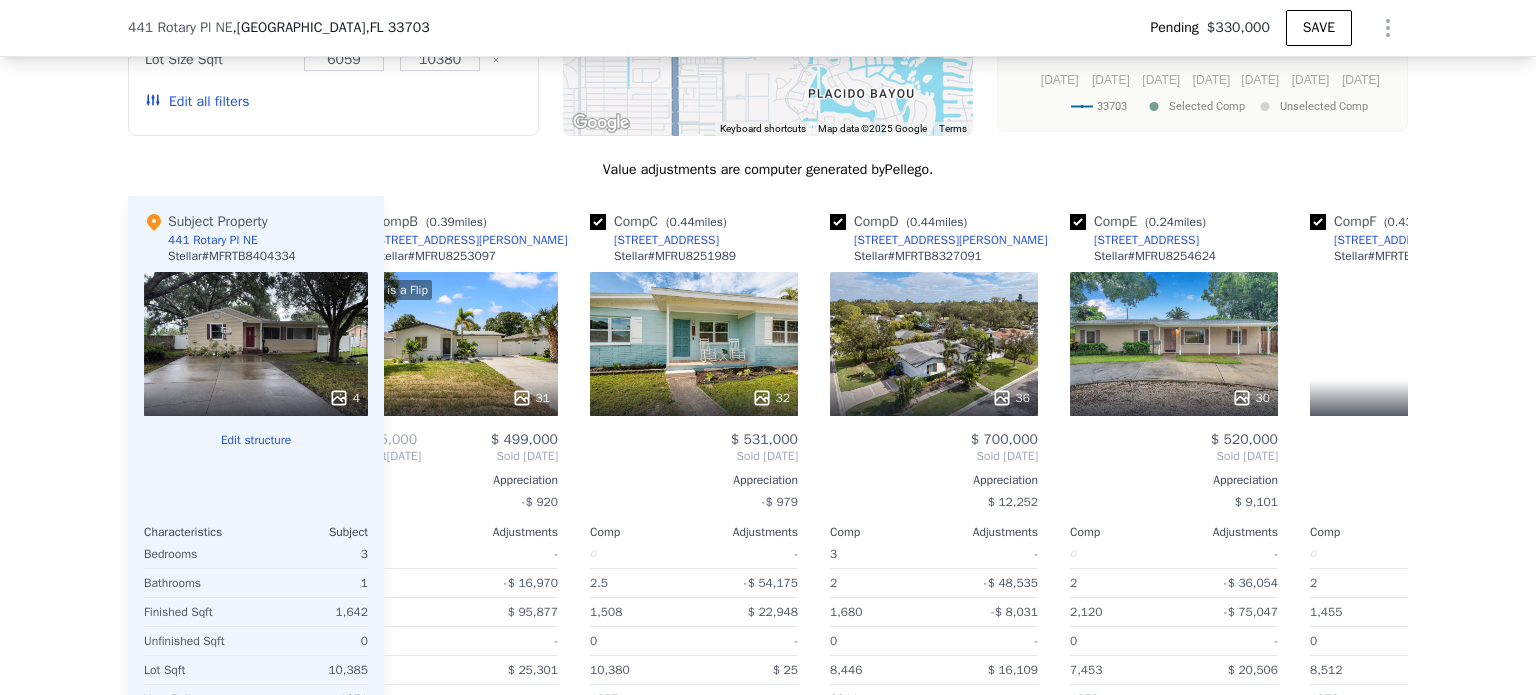 scroll, scrollTop: 0, scrollLeft: 480, axis: horizontal 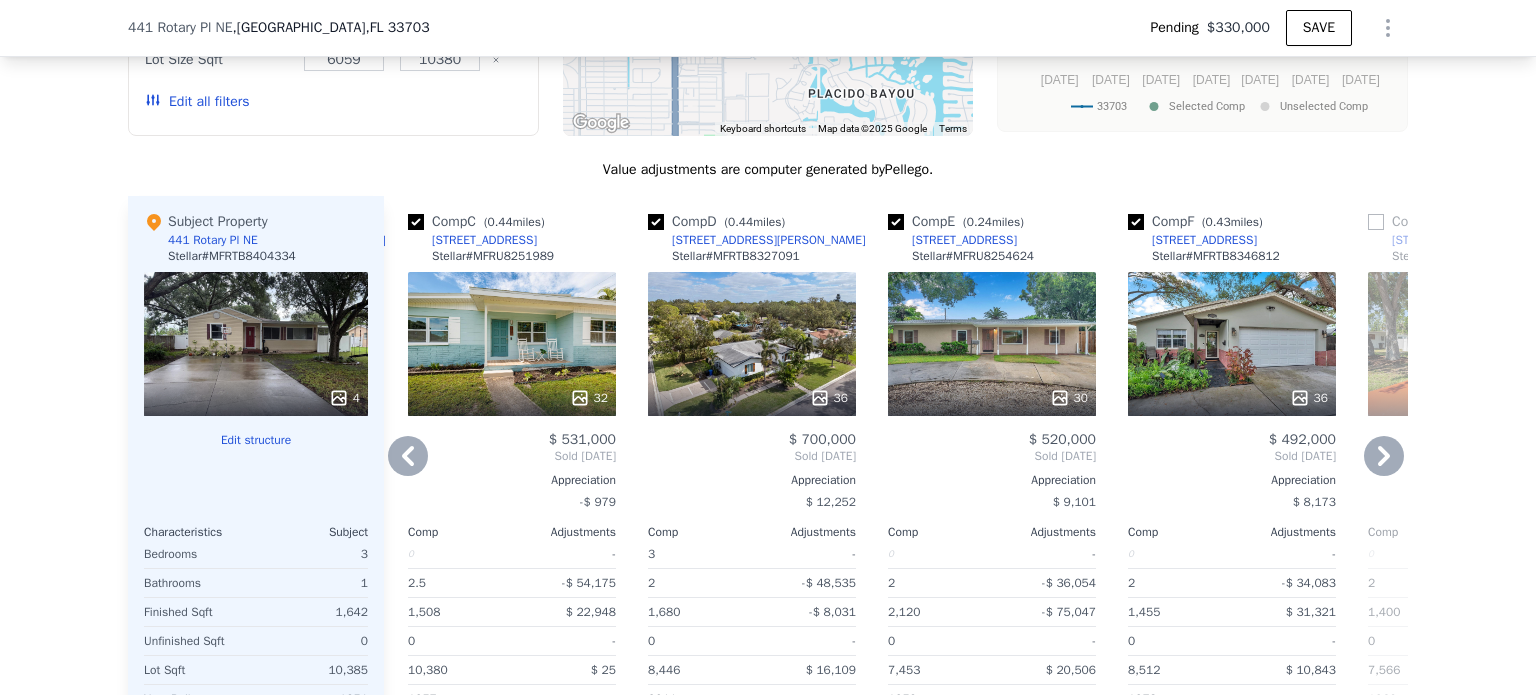 click 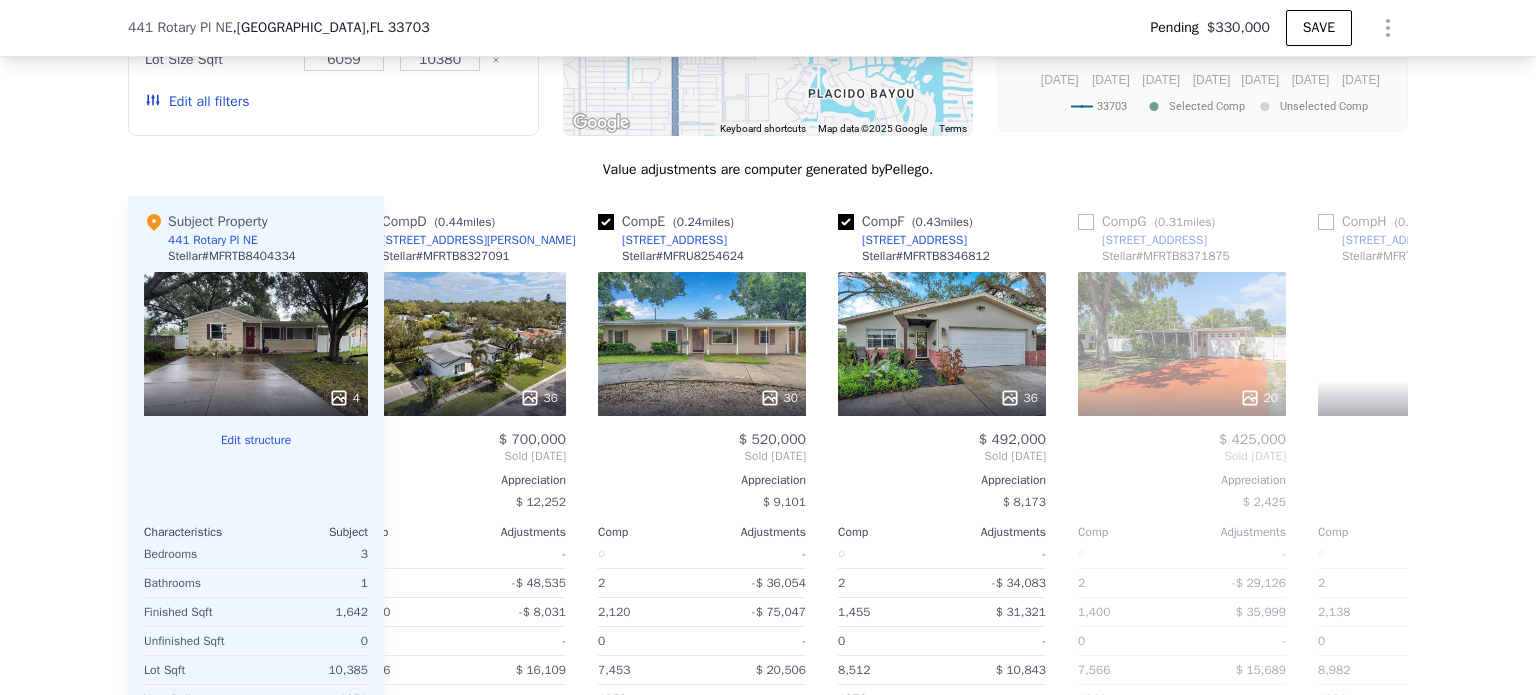 scroll, scrollTop: 0, scrollLeft: 960, axis: horizontal 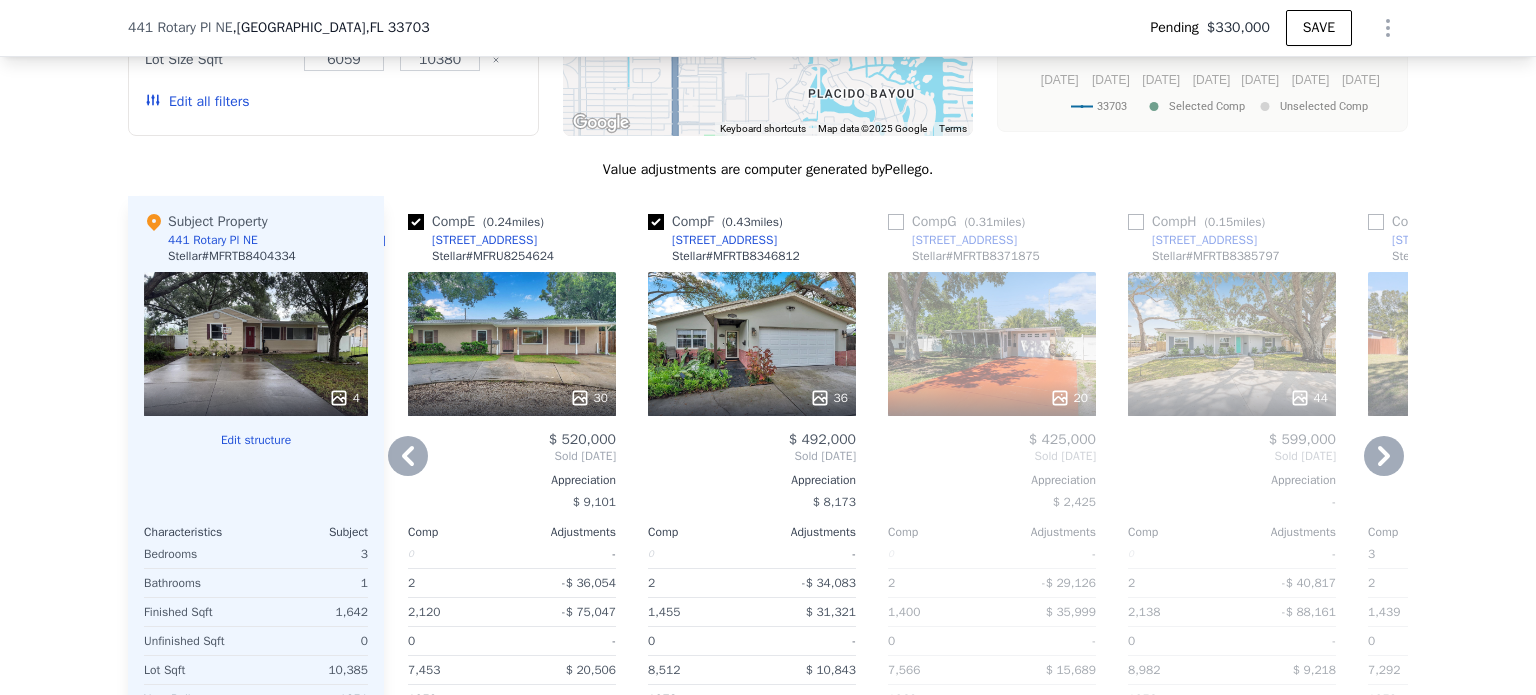 click 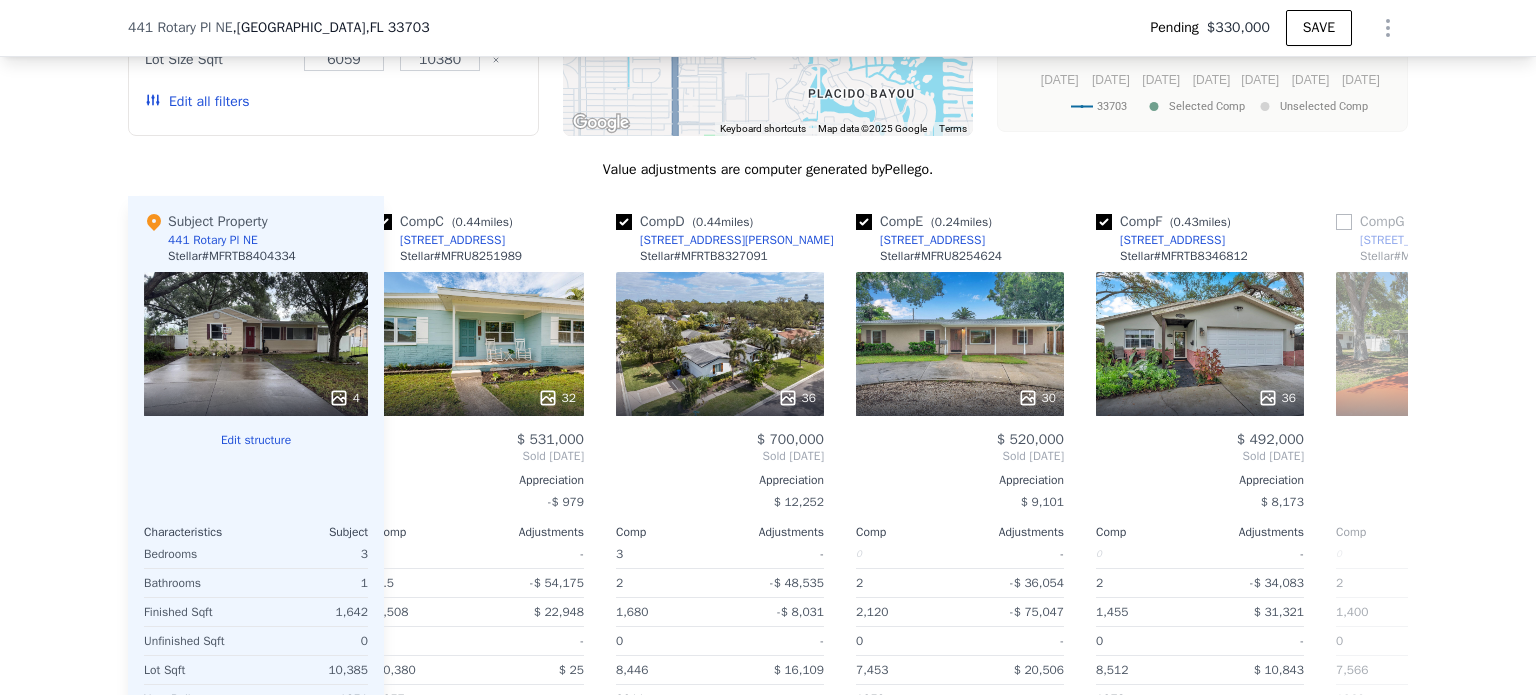 scroll, scrollTop: 0, scrollLeft: 480, axis: horizontal 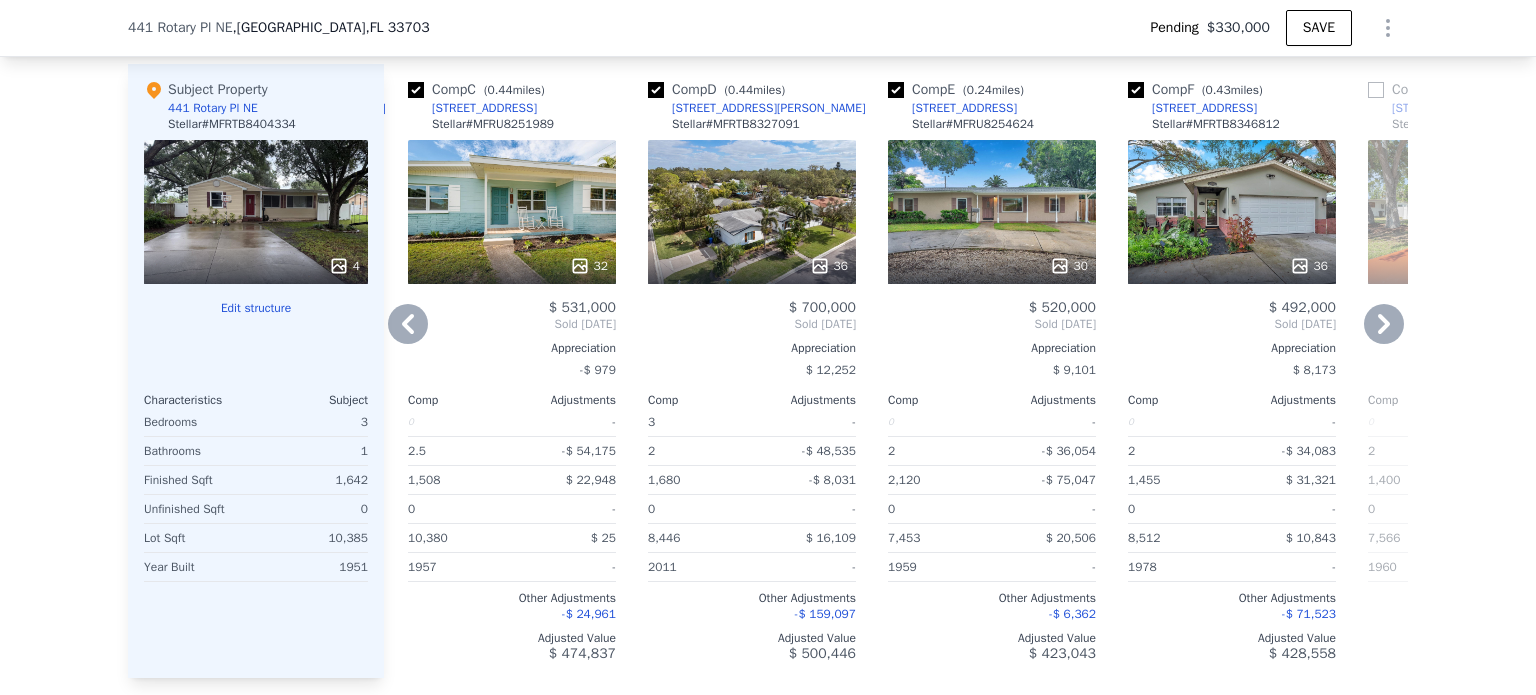 click 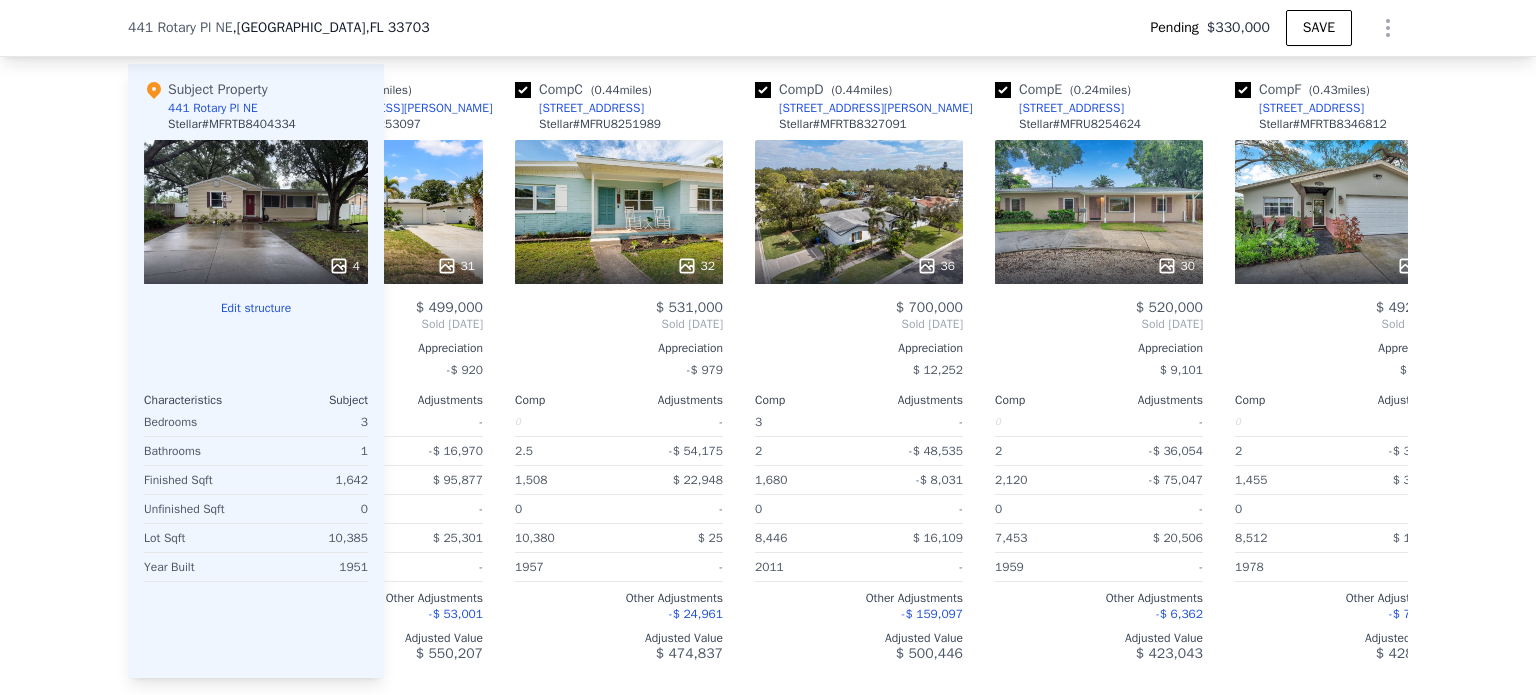 scroll, scrollTop: 0, scrollLeft: 149, axis: horizontal 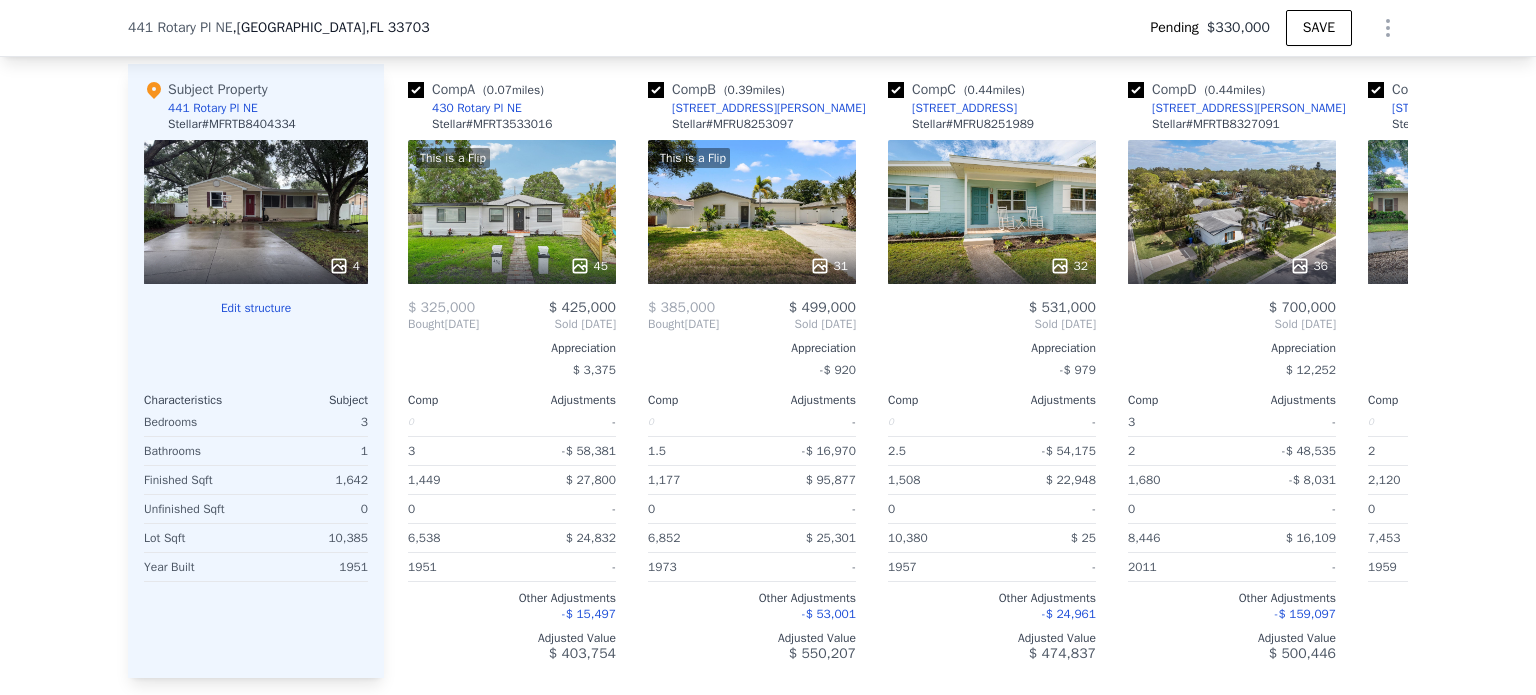 click on "Bought" at bounding box center (426, 324) 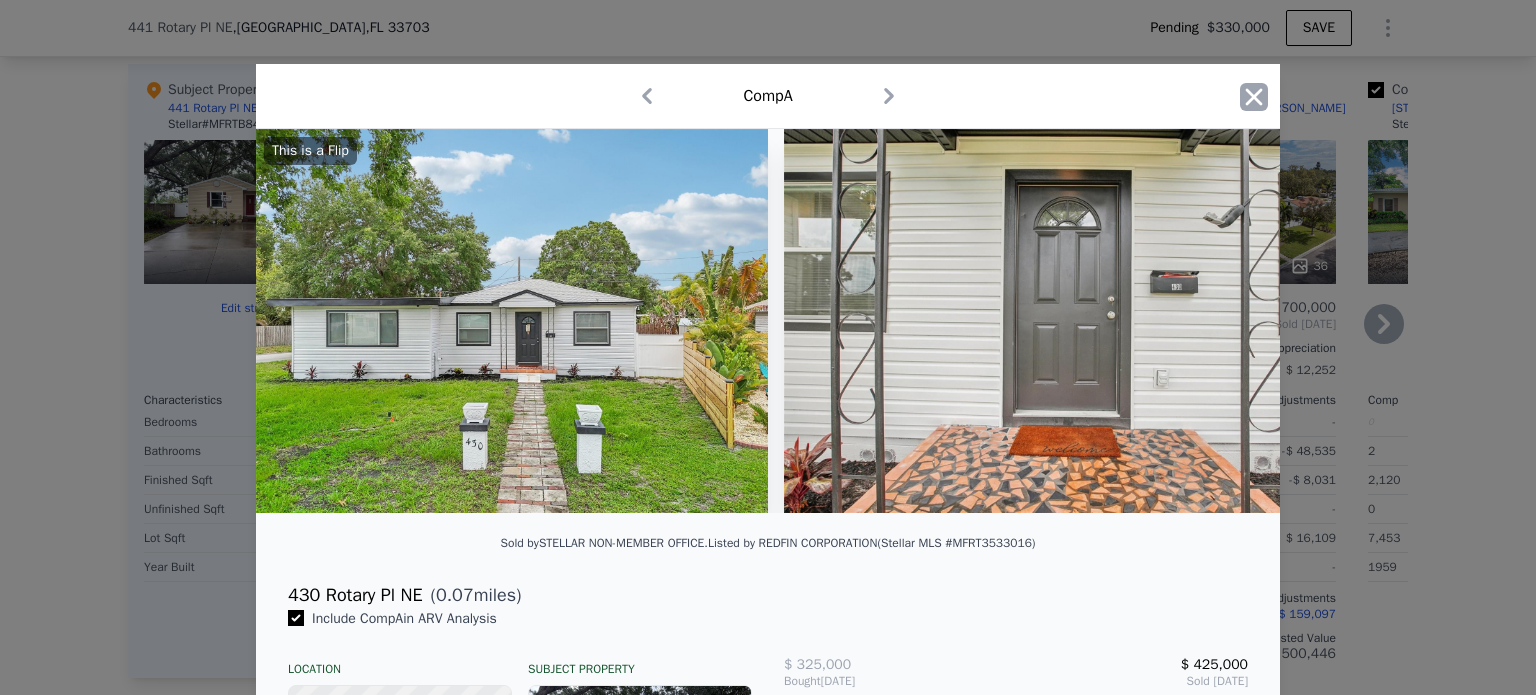 click 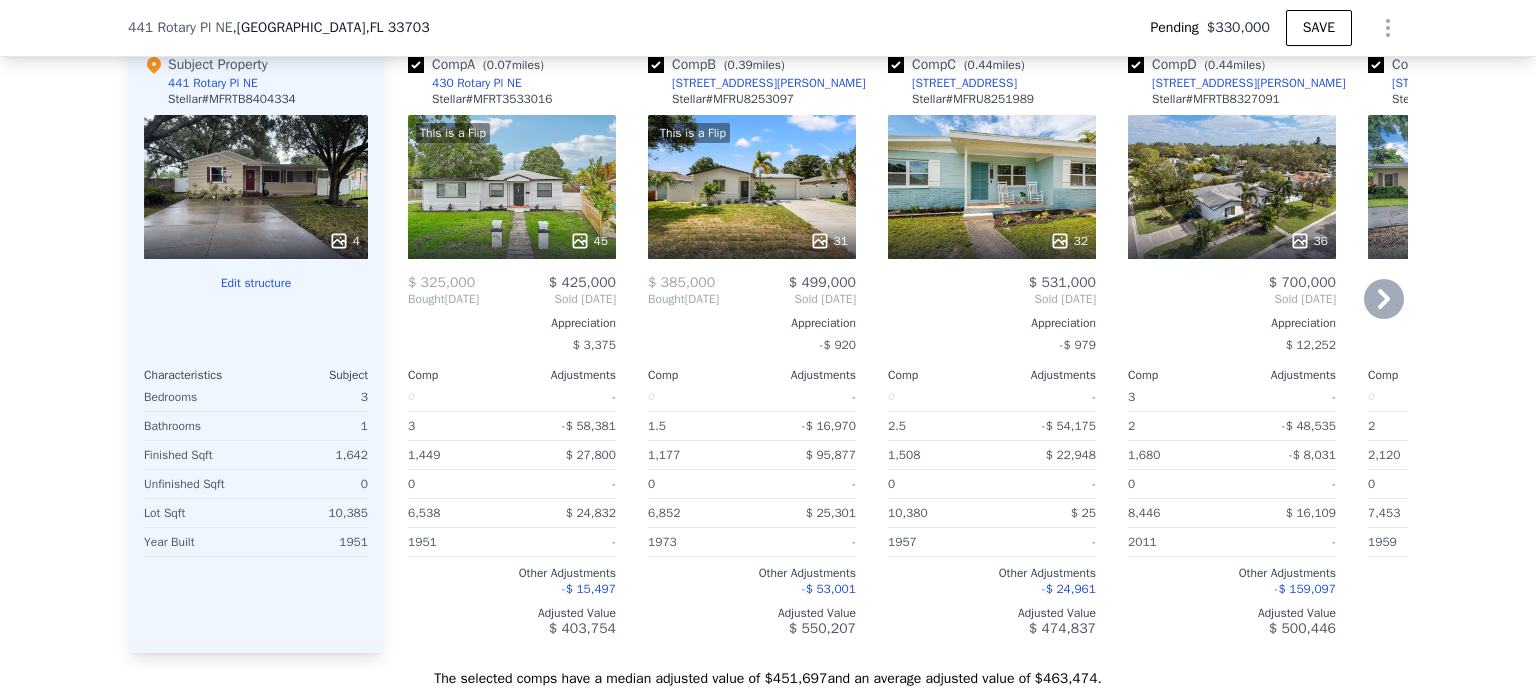 scroll, scrollTop: 2188, scrollLeft: 0, axis: vertical 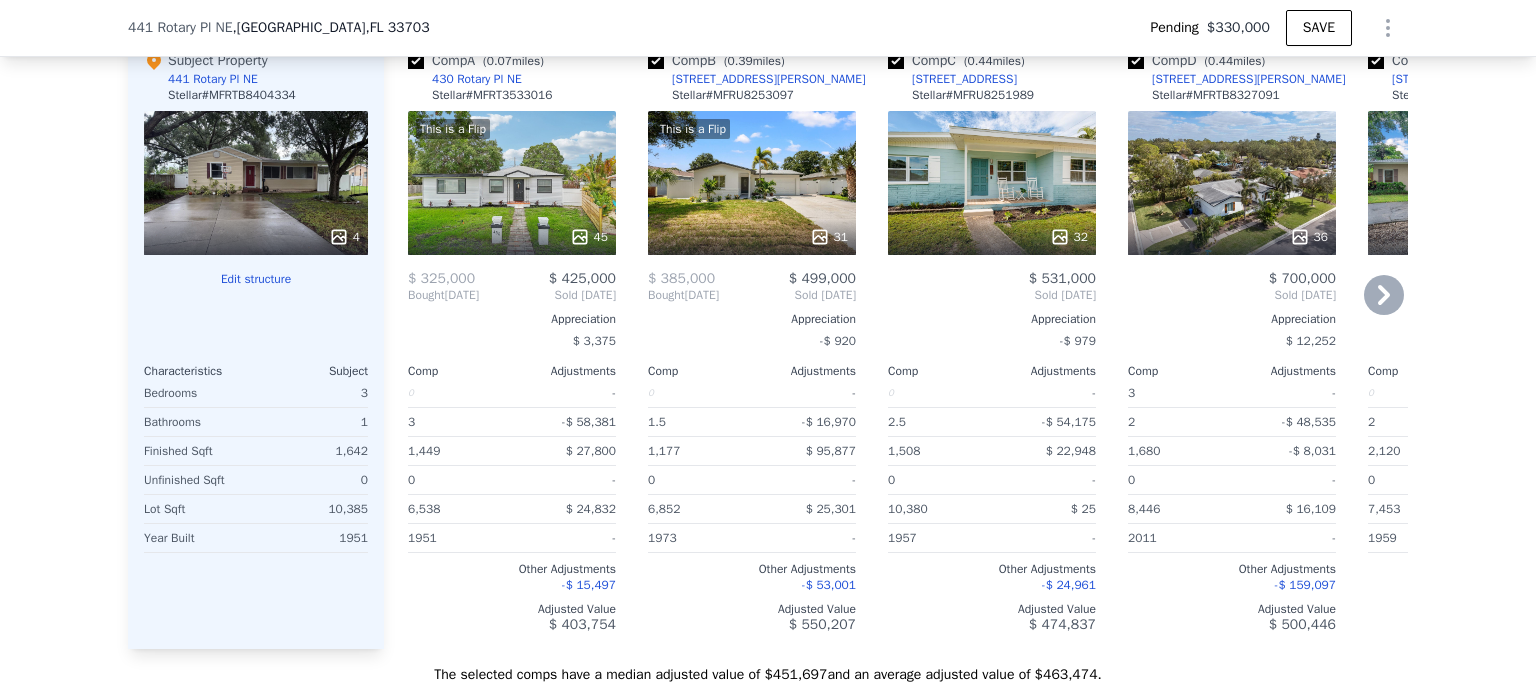 click on "36" at bounding box center (1232, 183) 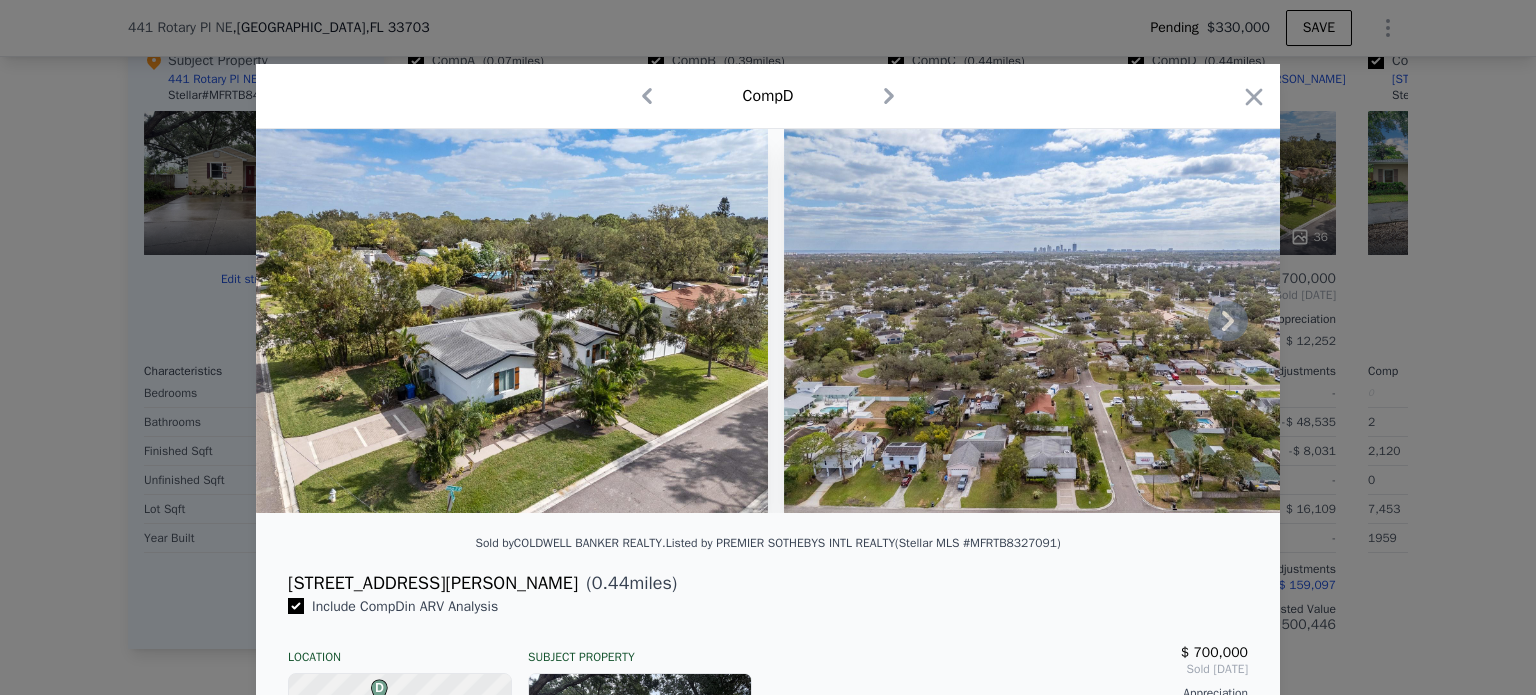click 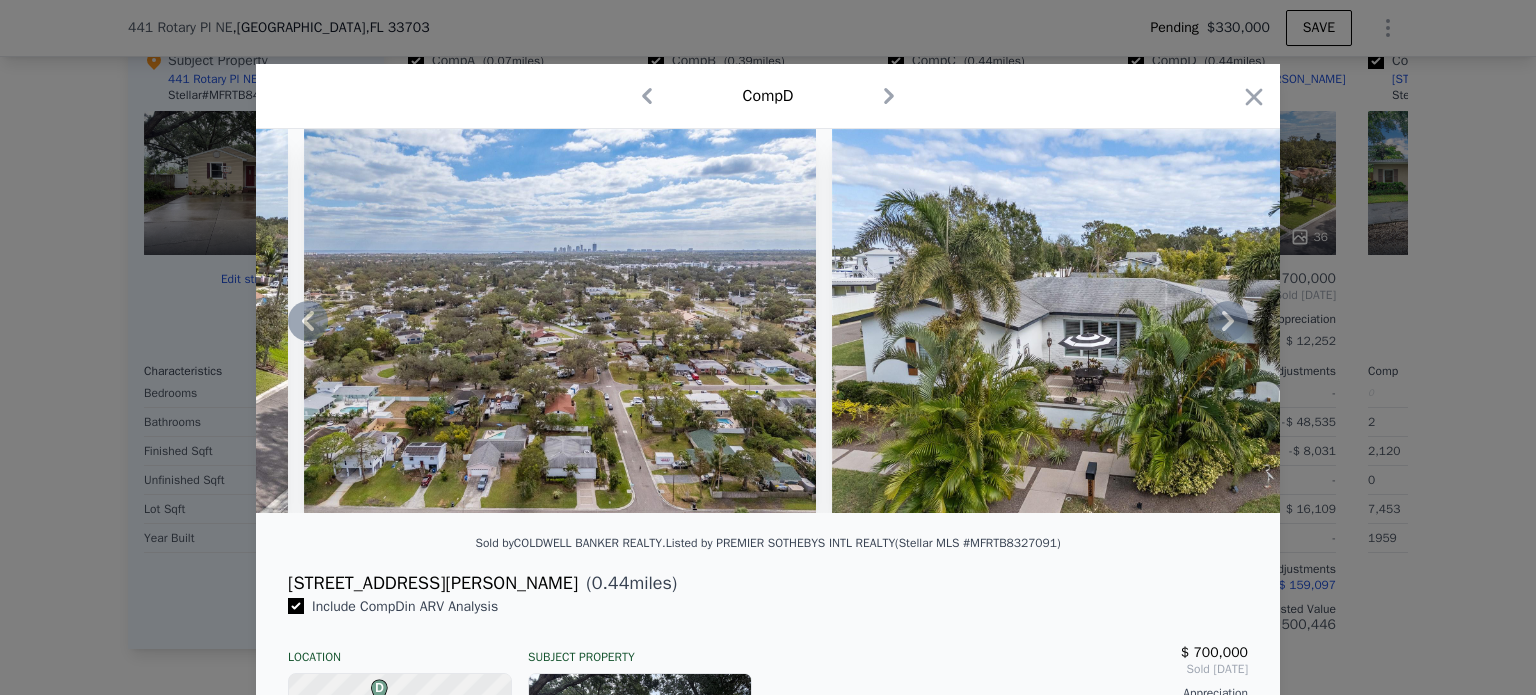 click 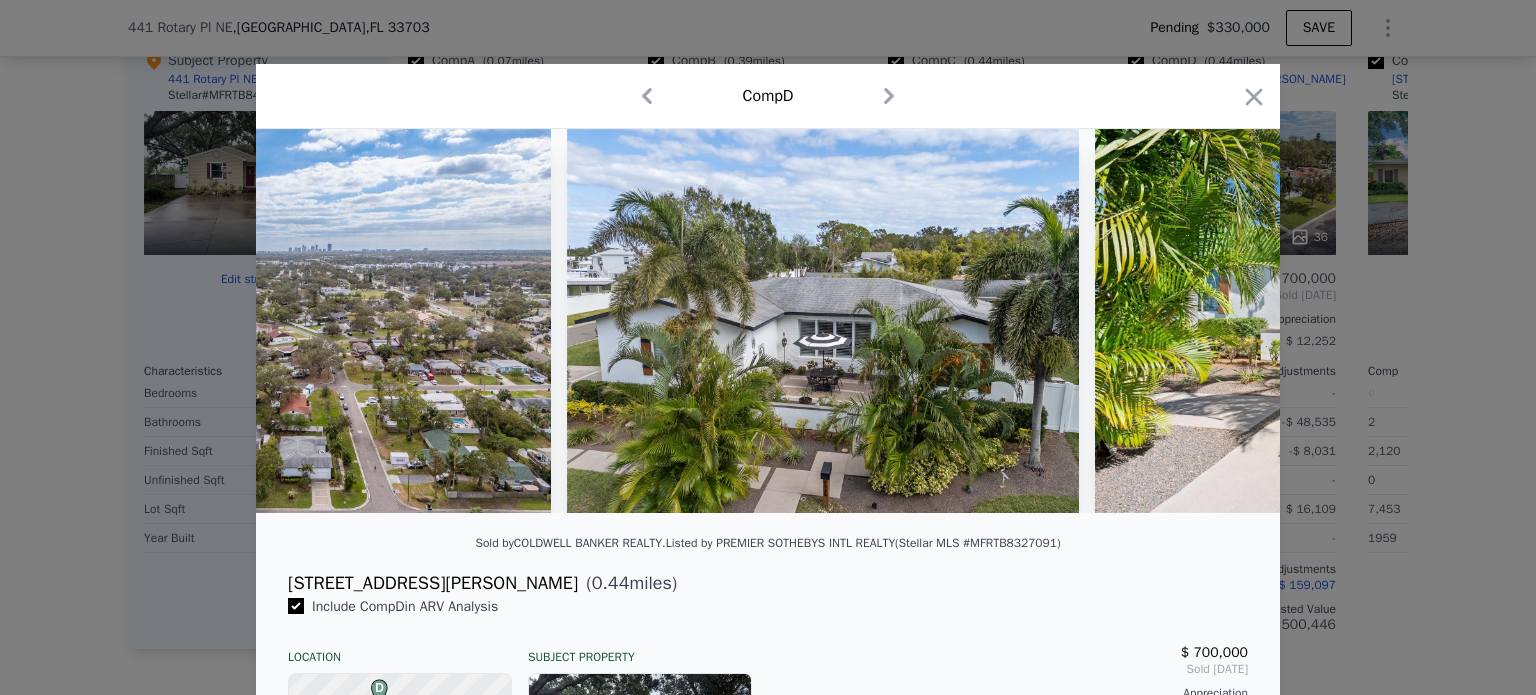 scroll, scrollTop: 0, scrollLeft: 960, axis: horizontal 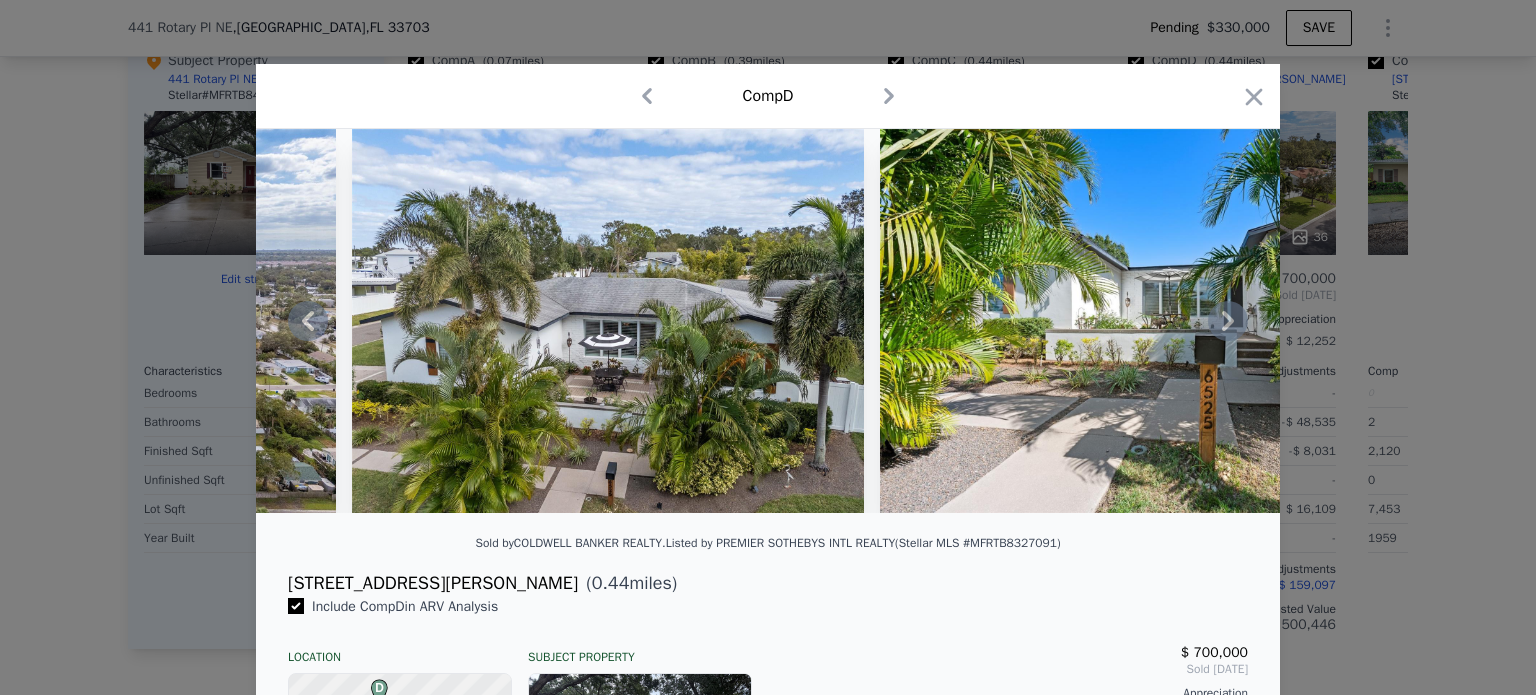 click 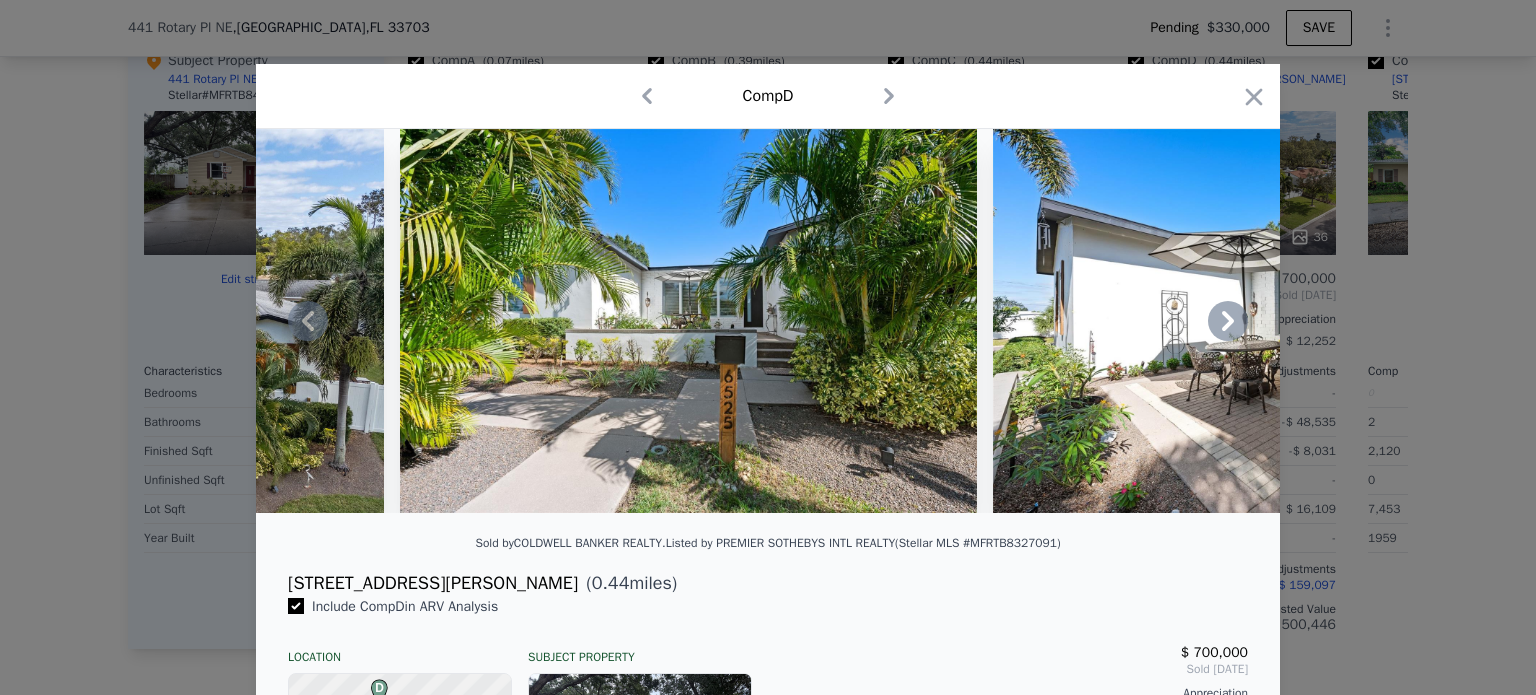 click 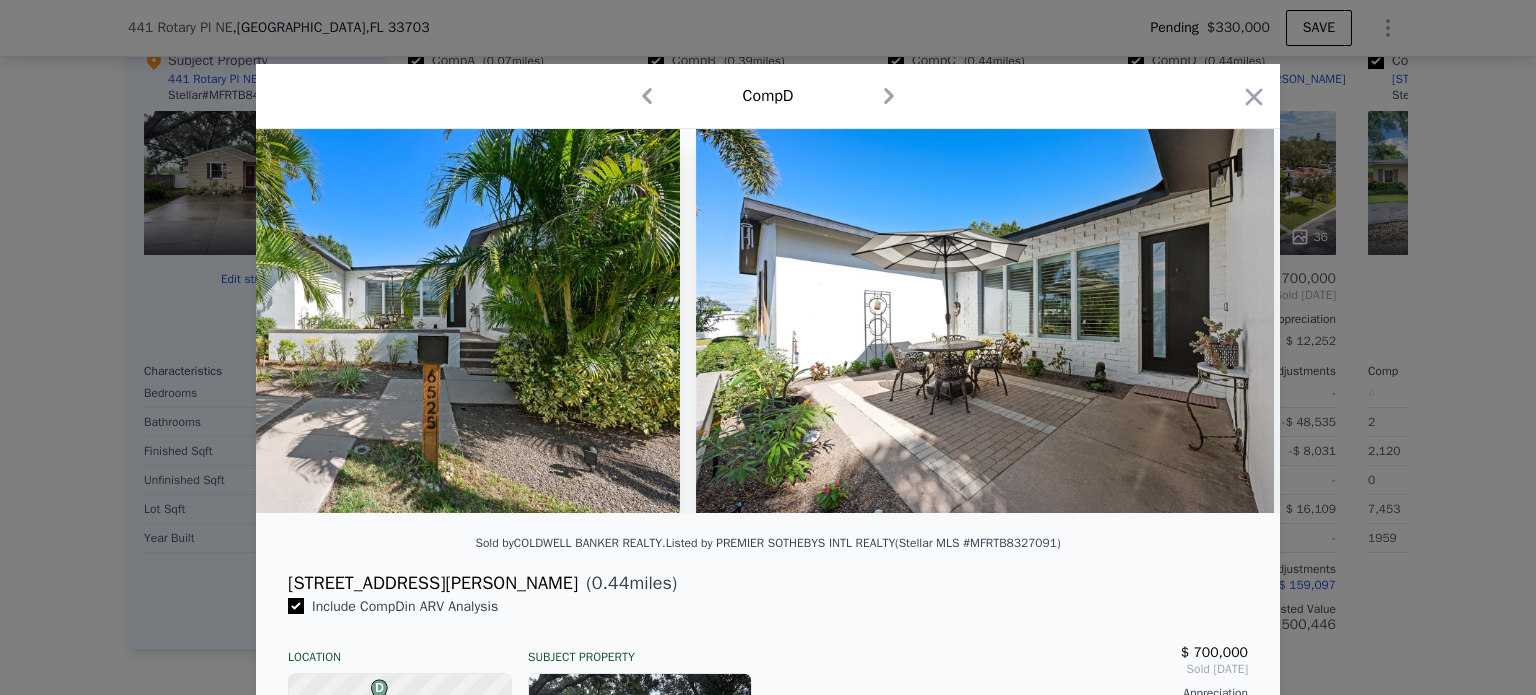 scroll, scrollTop: 0, scrollLeft: 1920, axis: horizontal 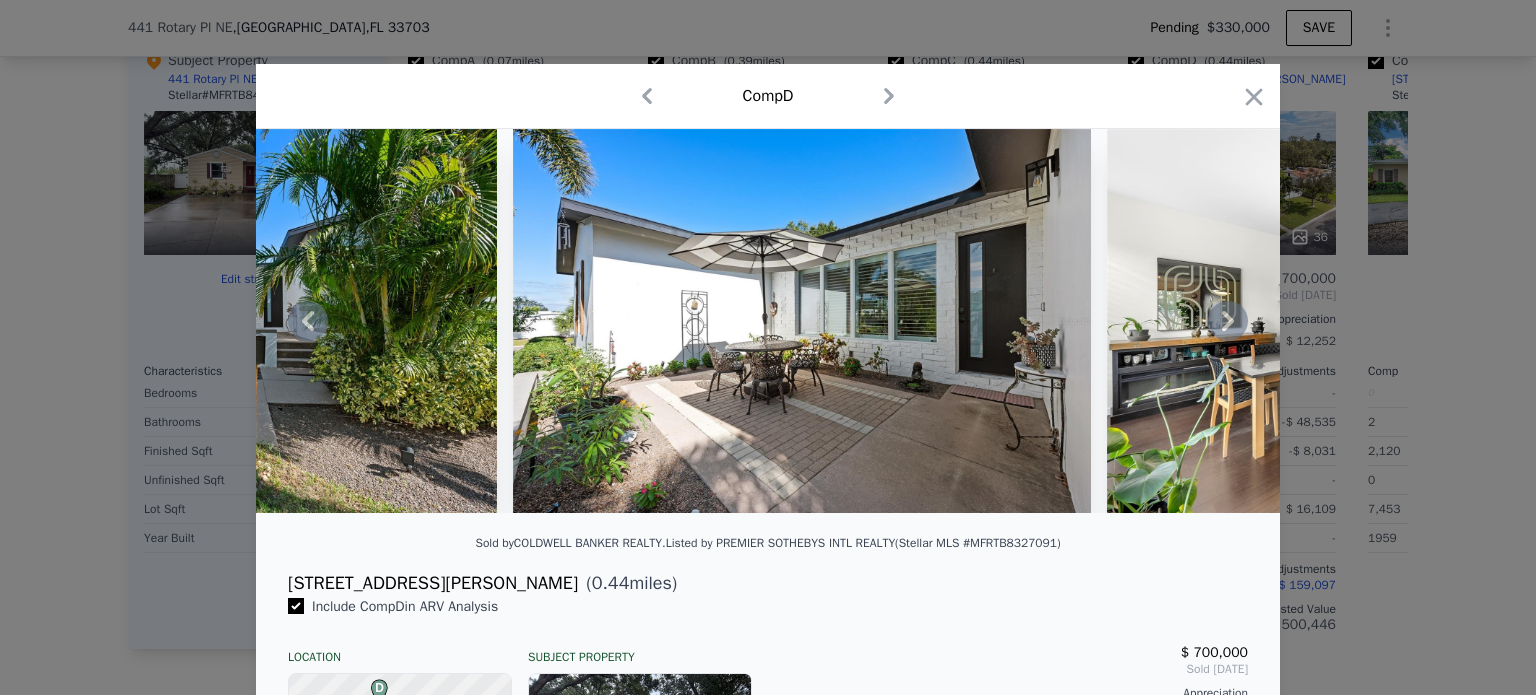 click 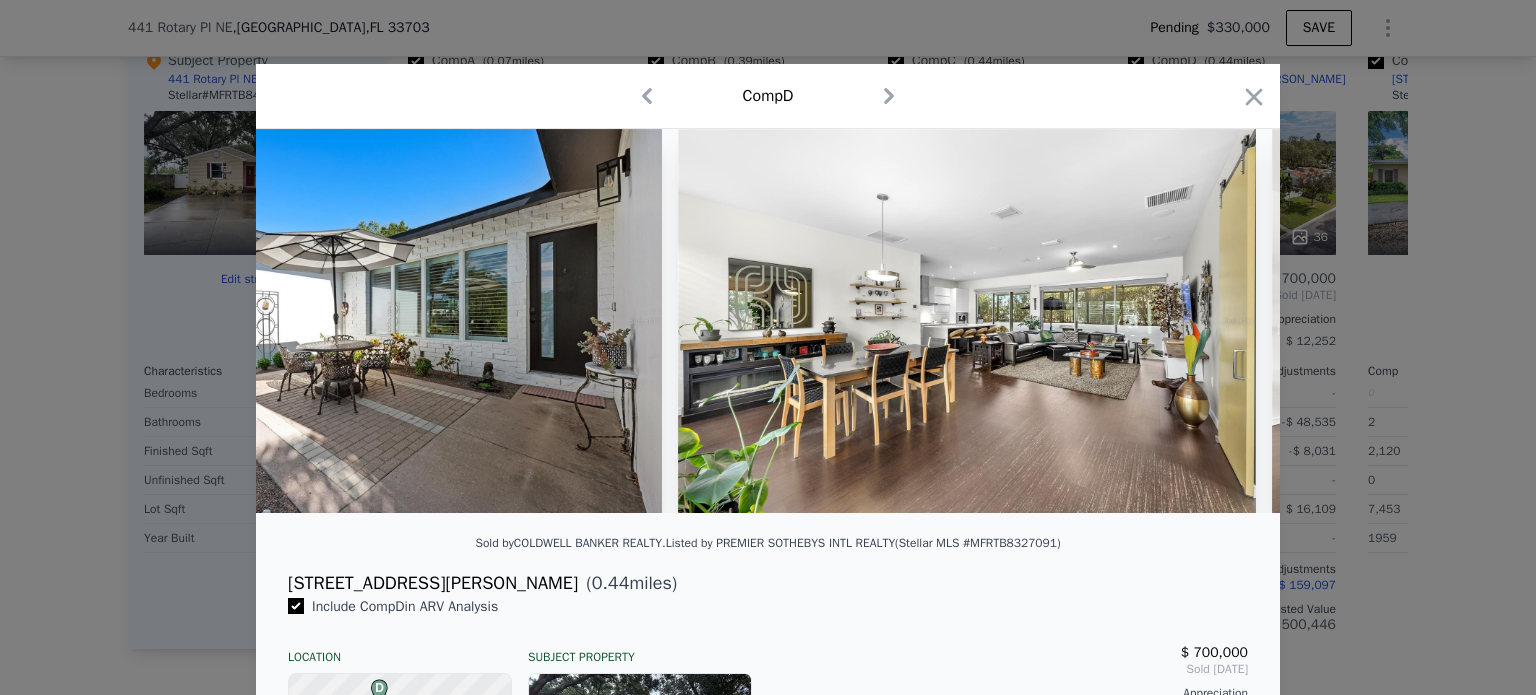 scroll, scrollTop: 0, scrollLeft: 2400, axis: horizontal 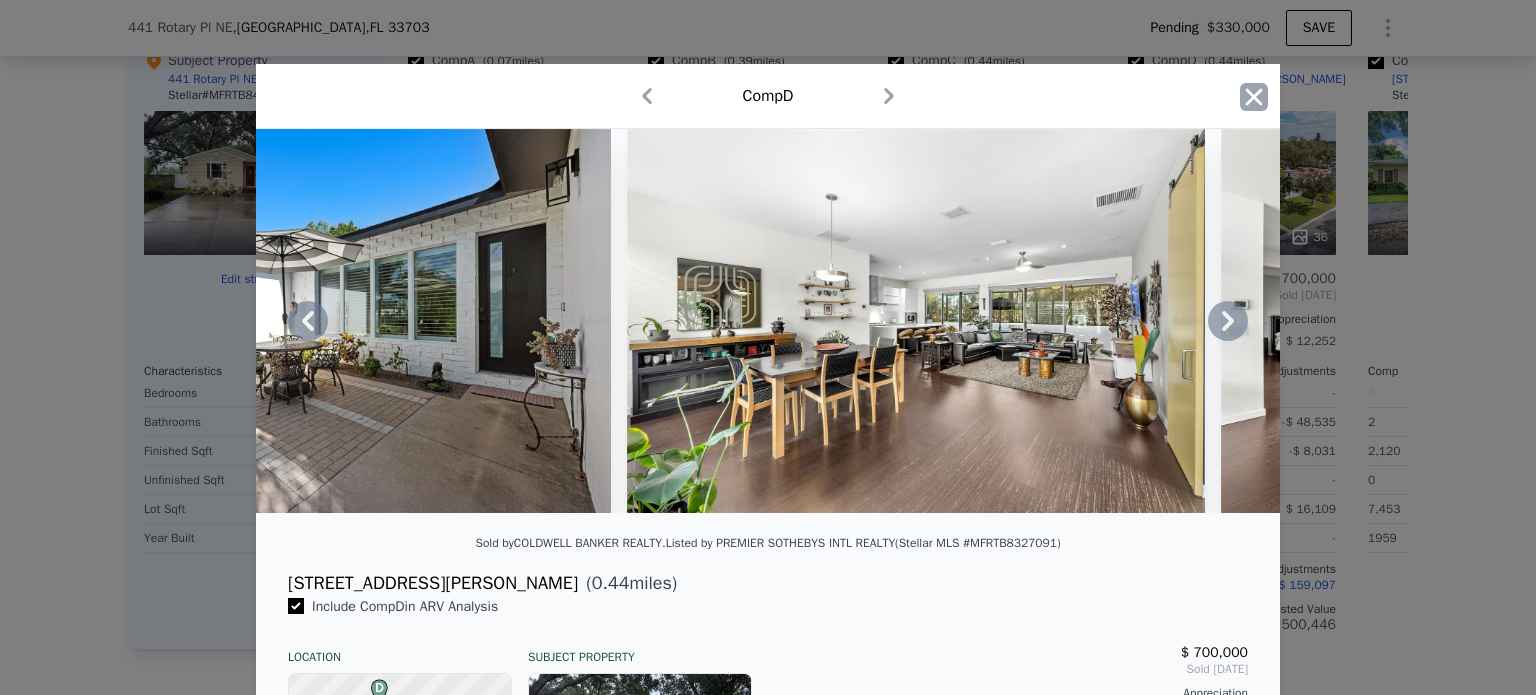 click 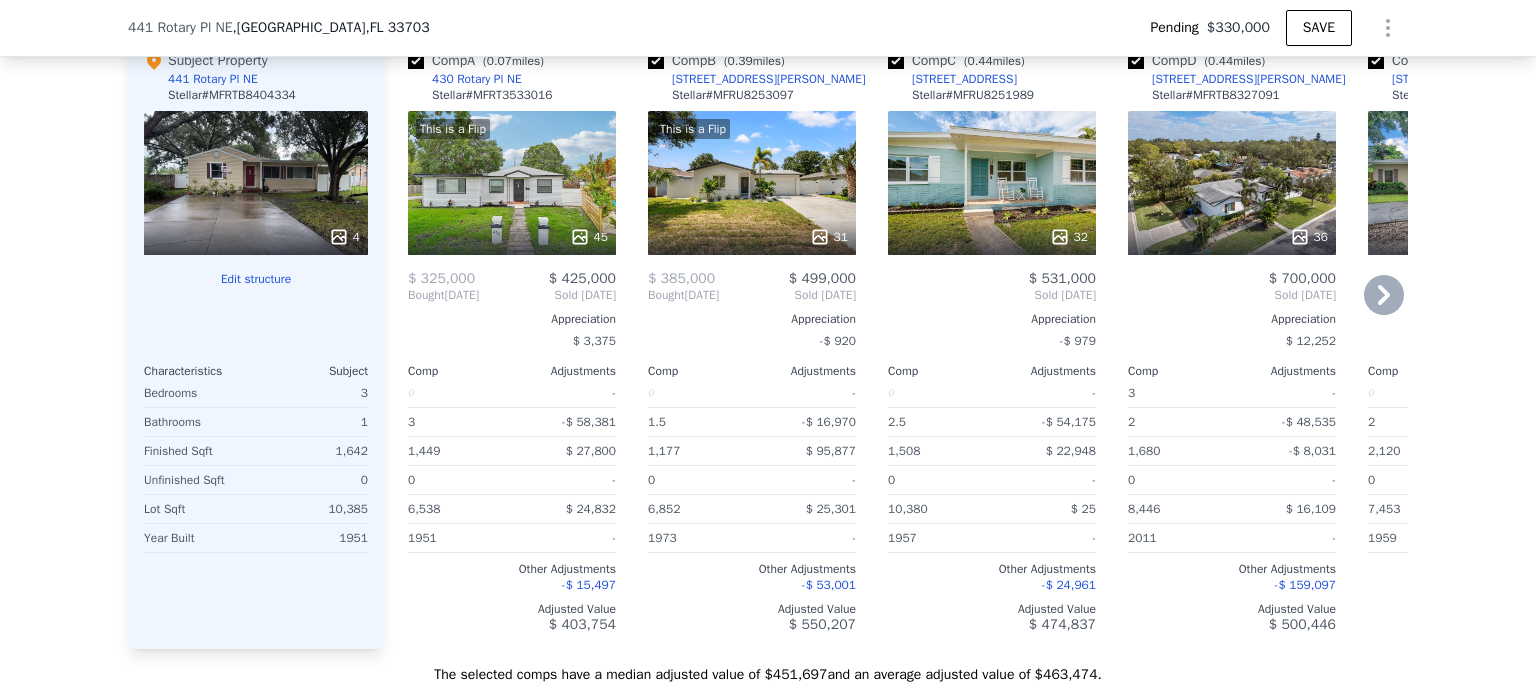 click on "32" at bounding box center (992, 183) 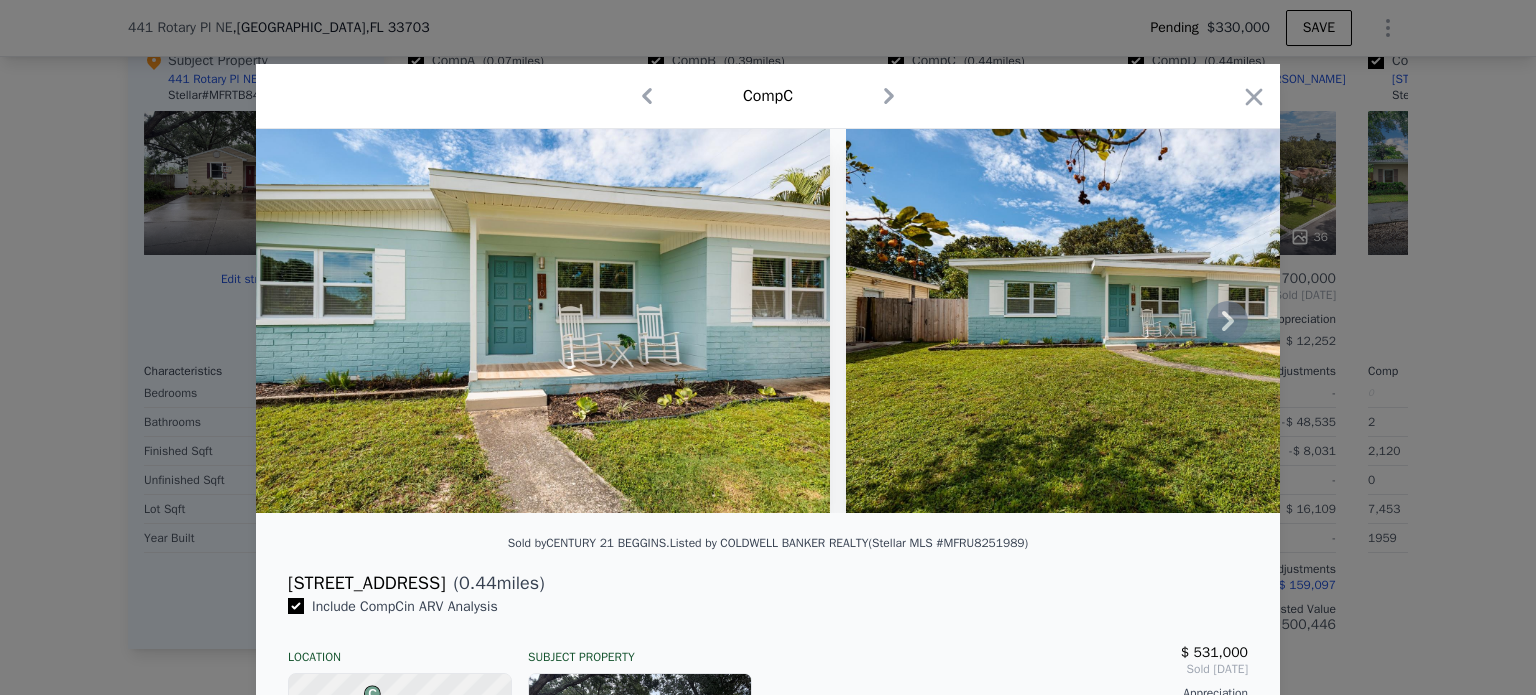 click 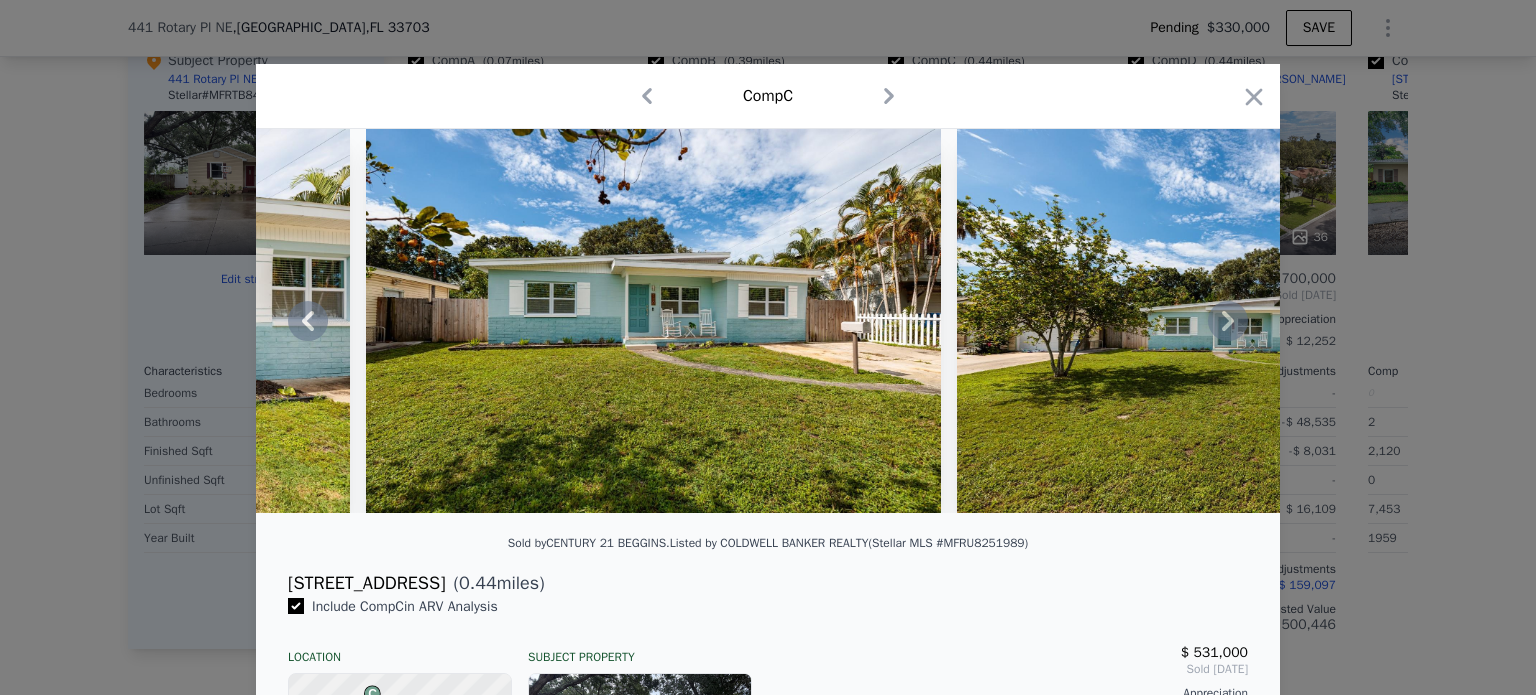 click 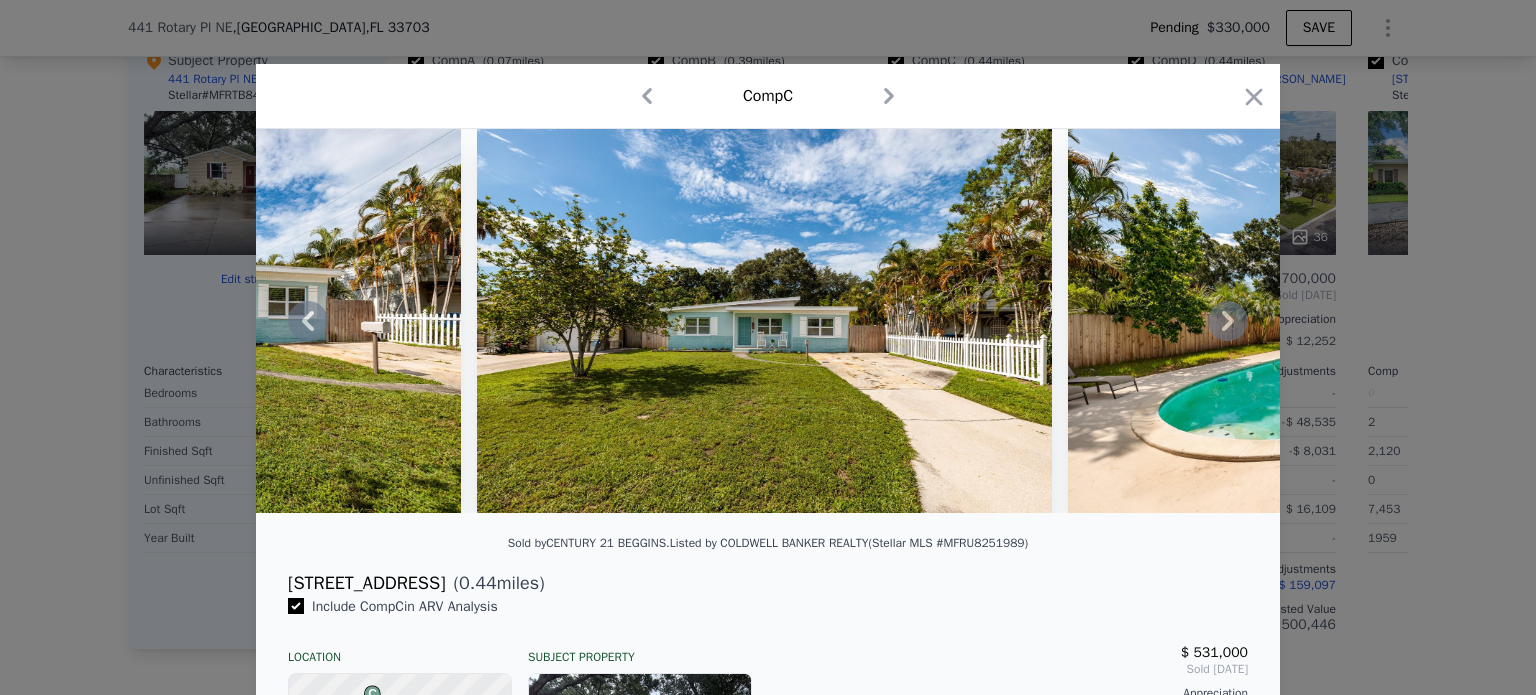 click 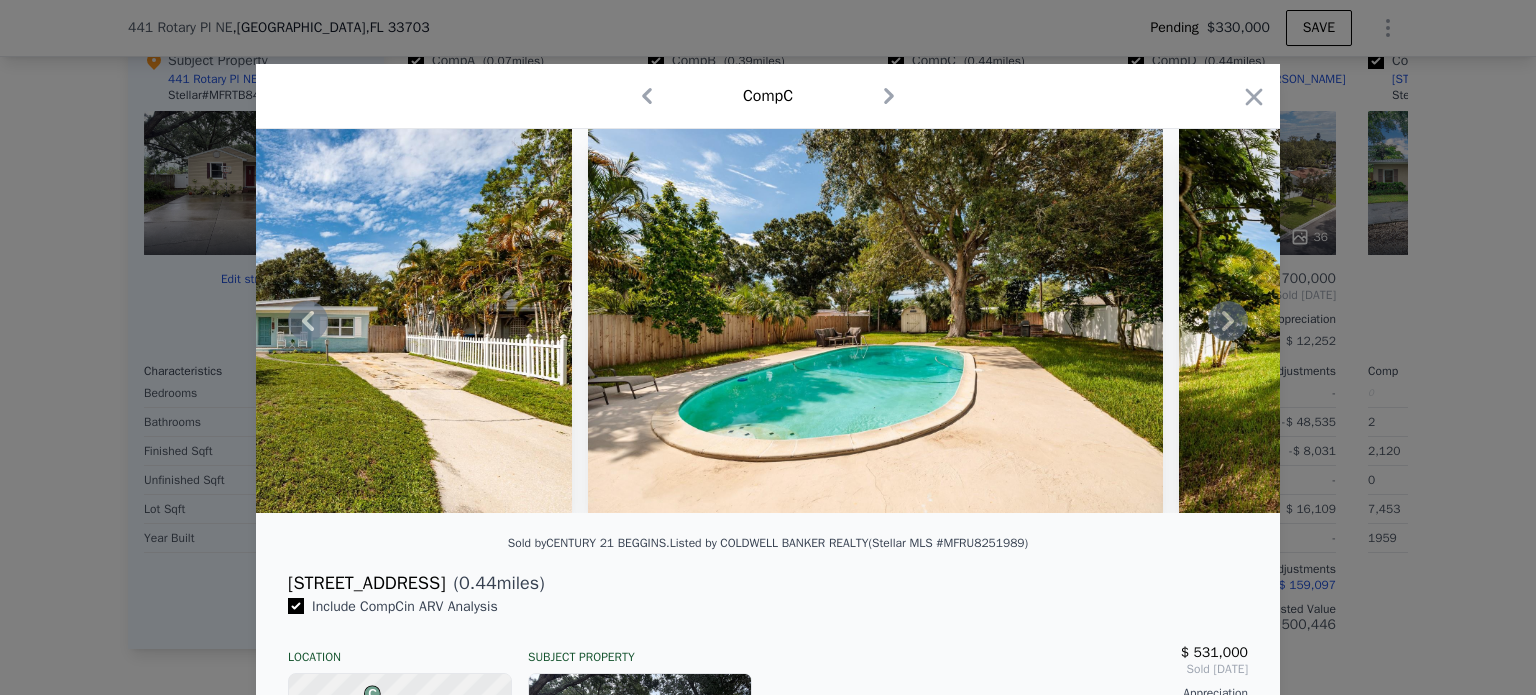 click 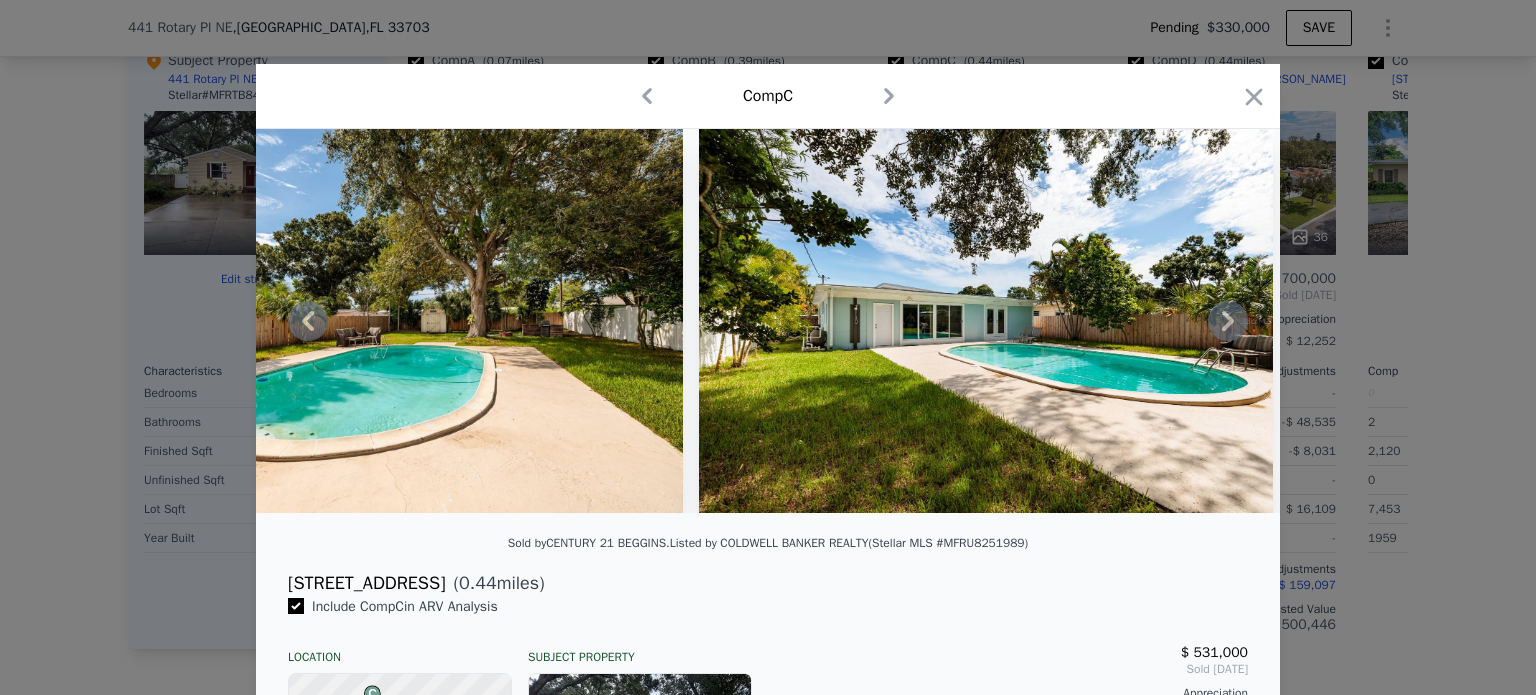 click 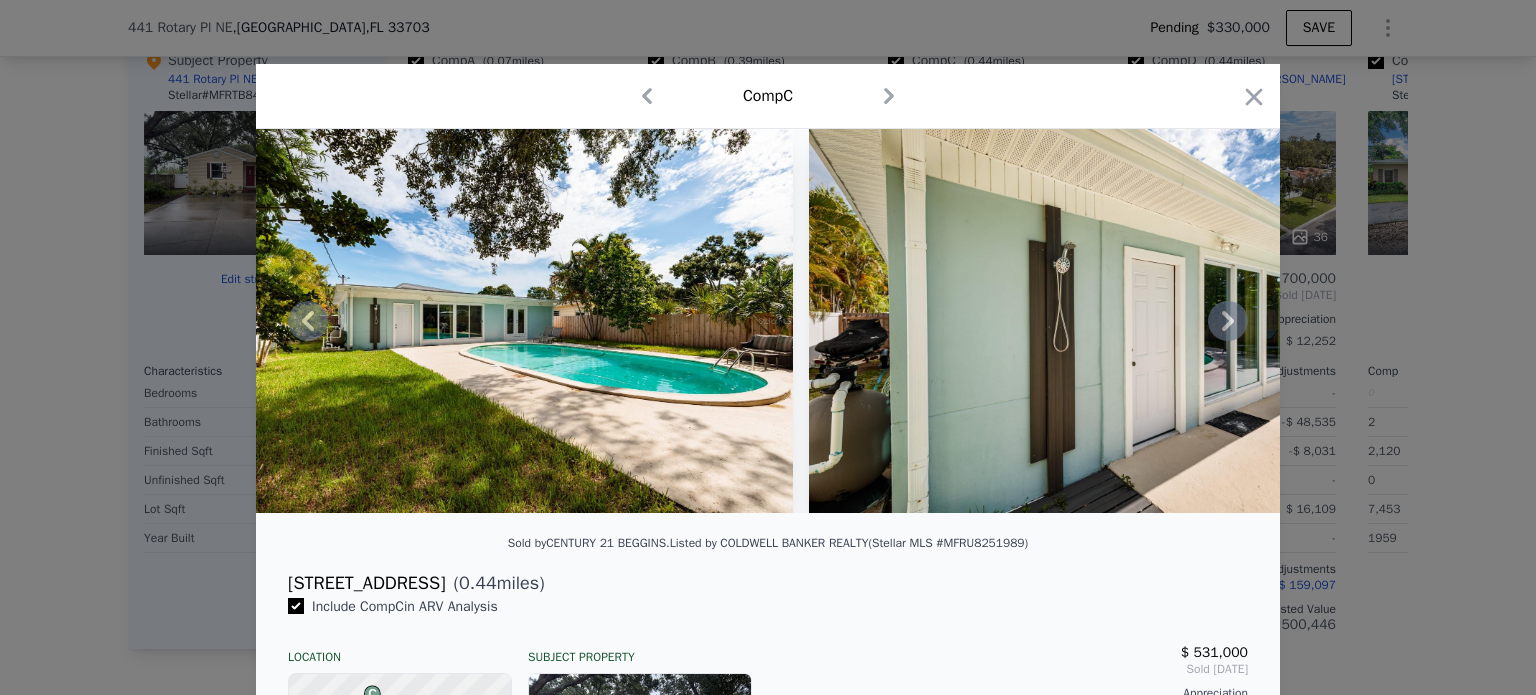 click 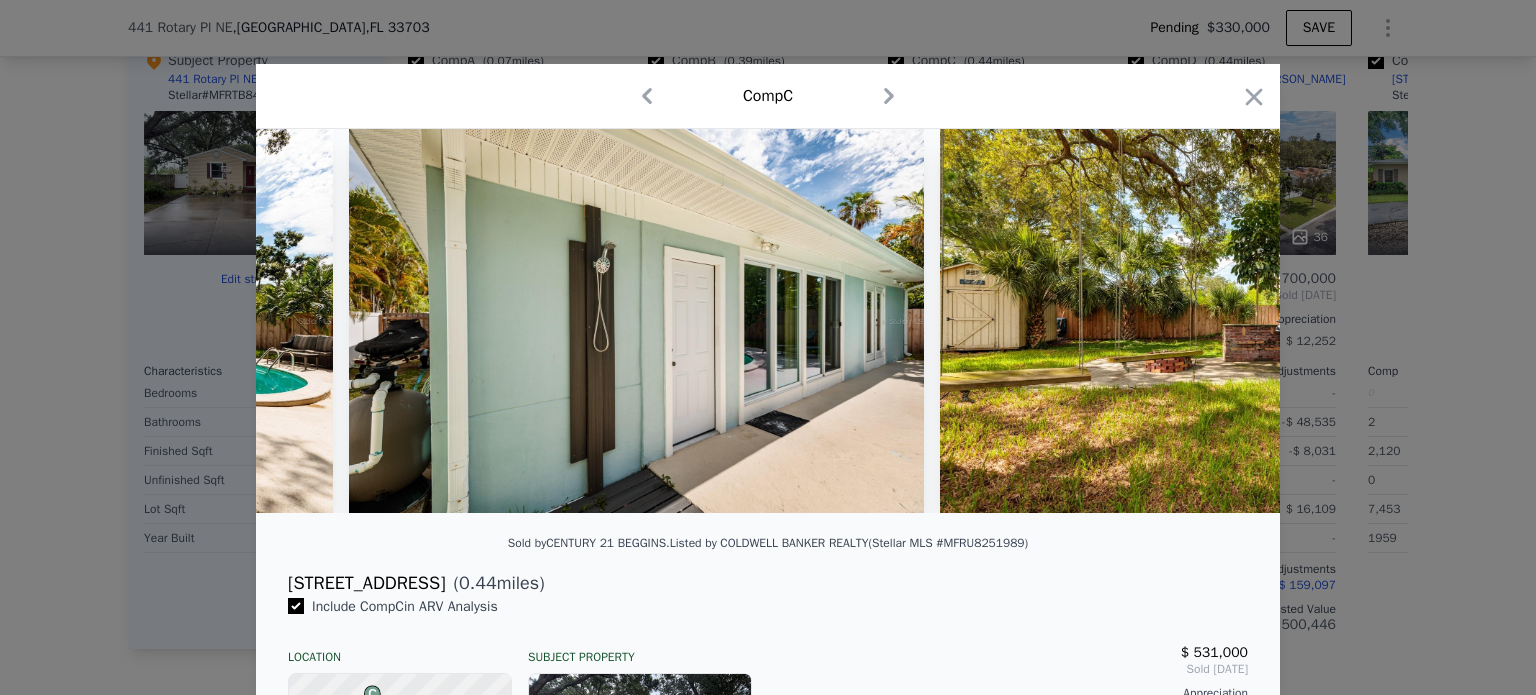 scroll, scrollTop: 0, scrollLeft: 2880, axis: horizontal 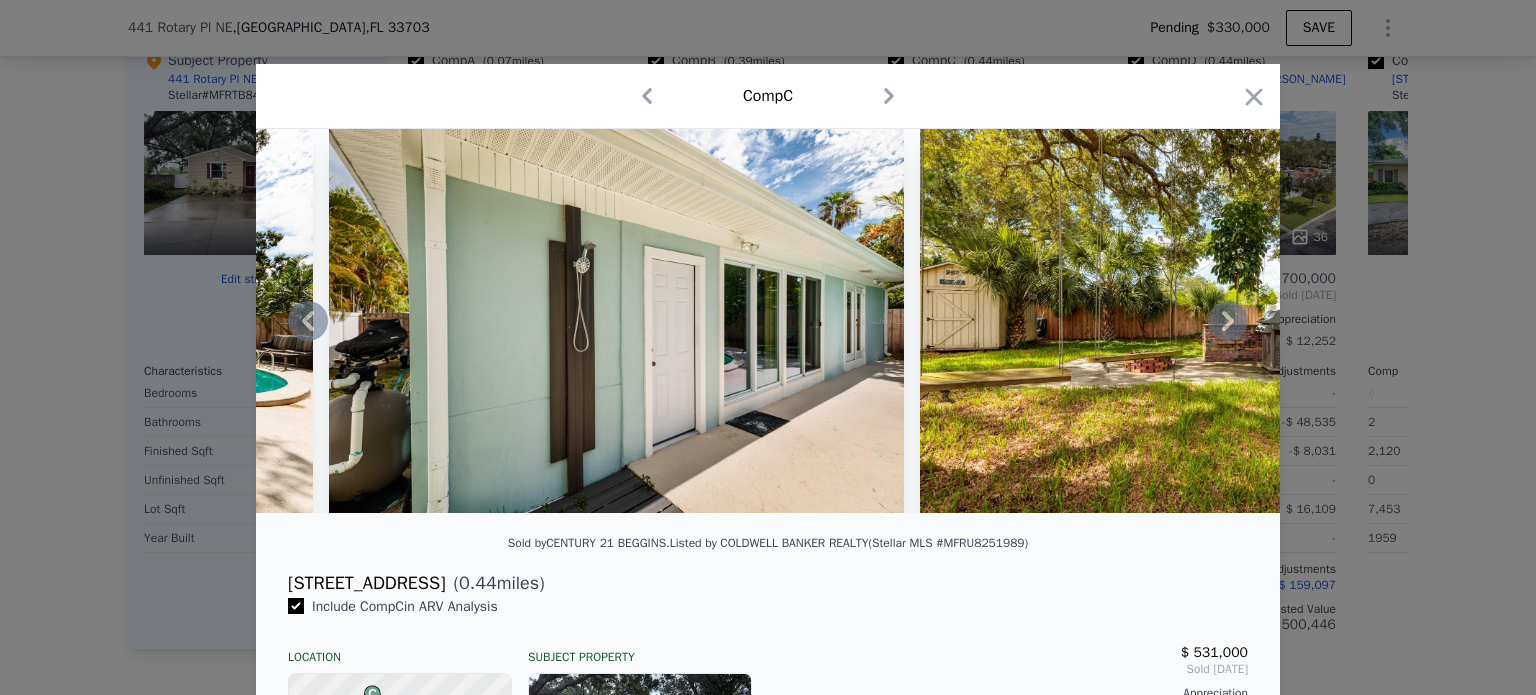 click 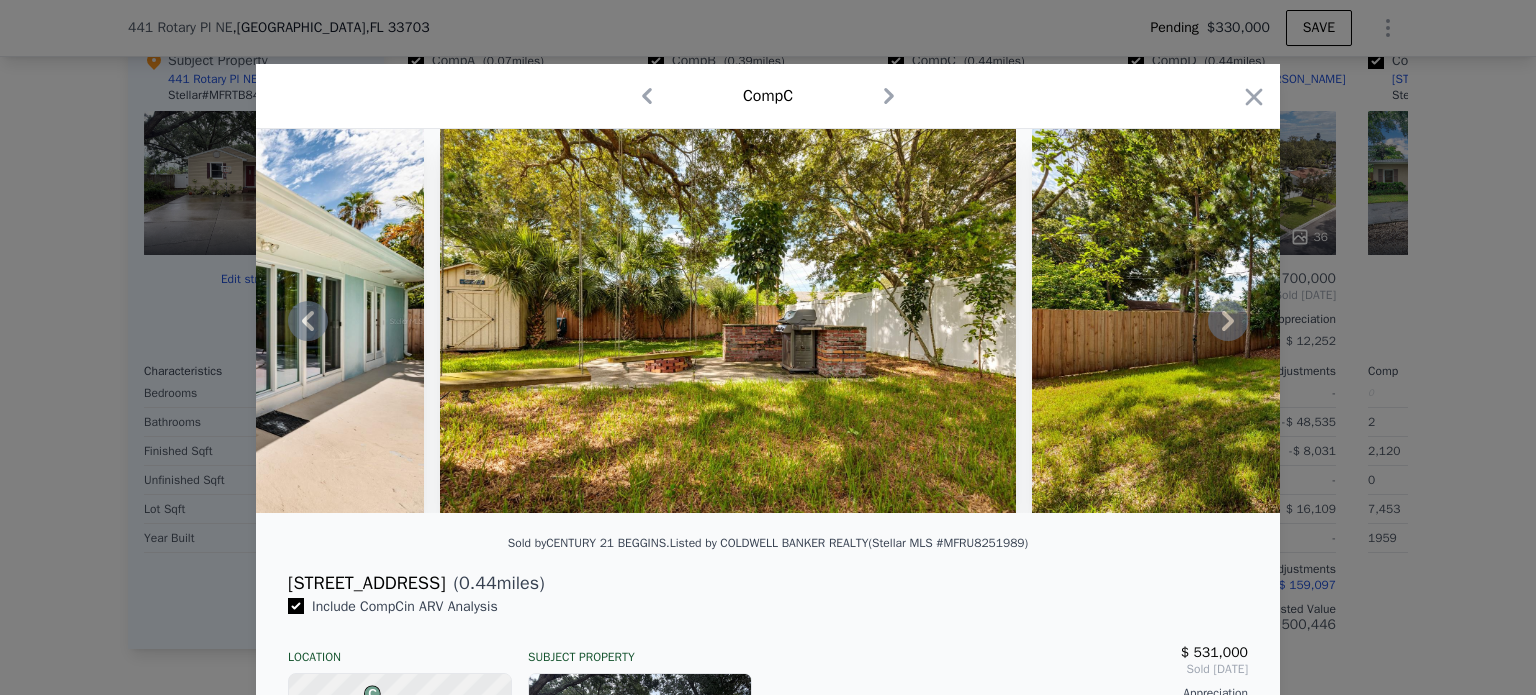click 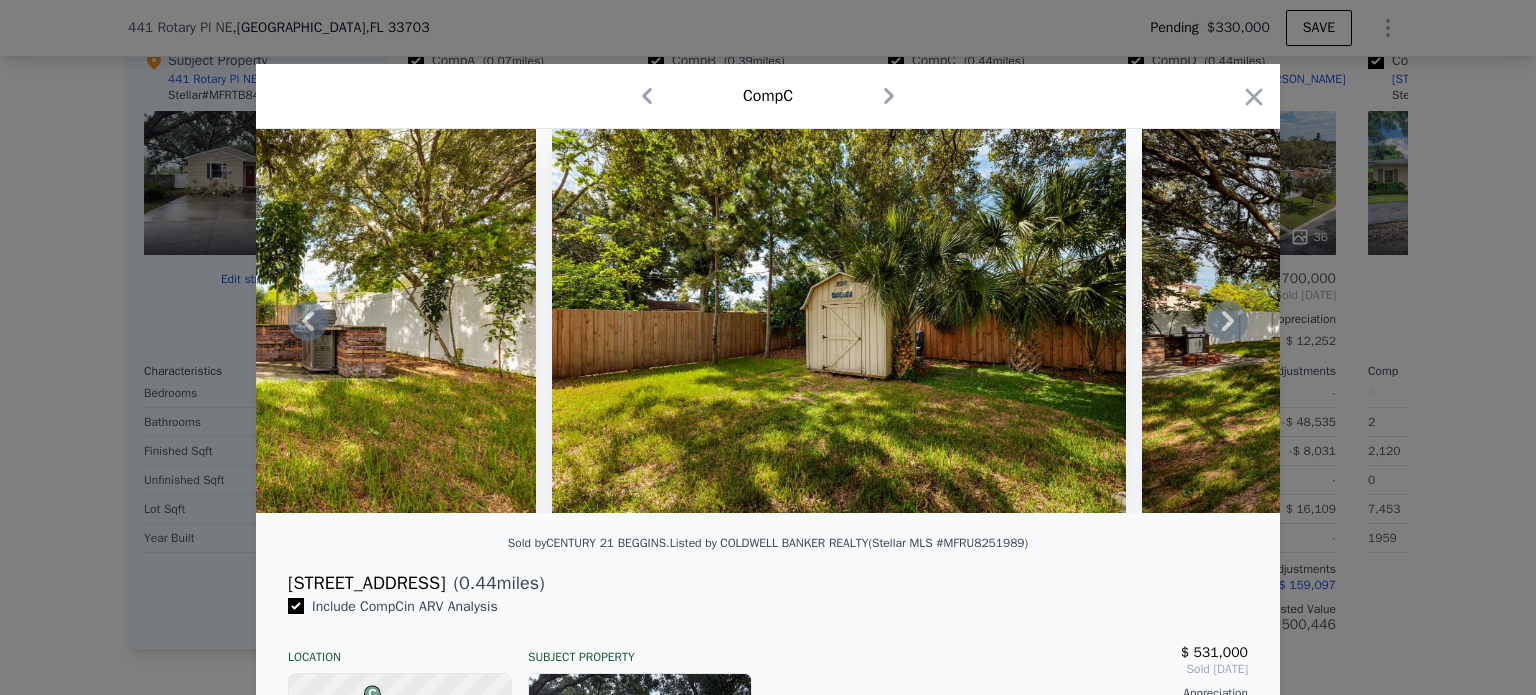 click 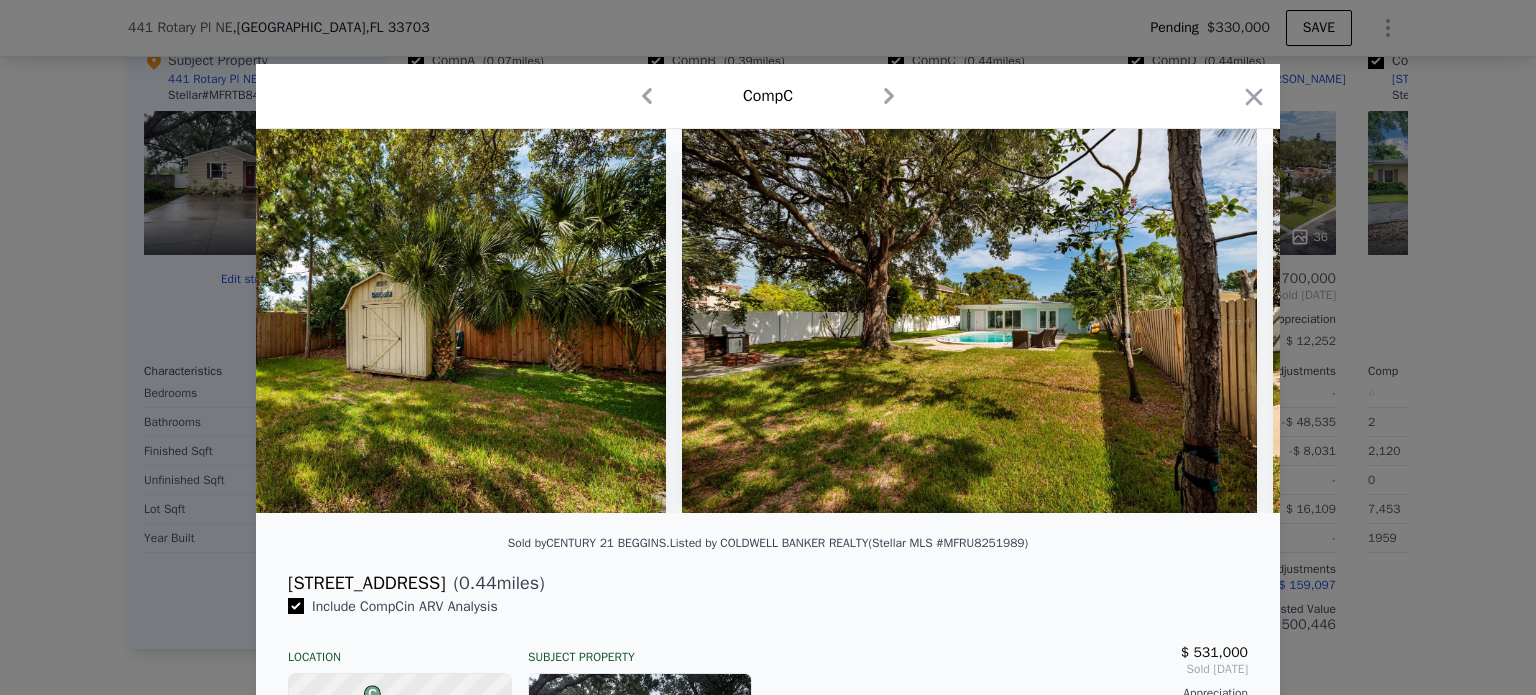 click at bounding box center (969, 321) 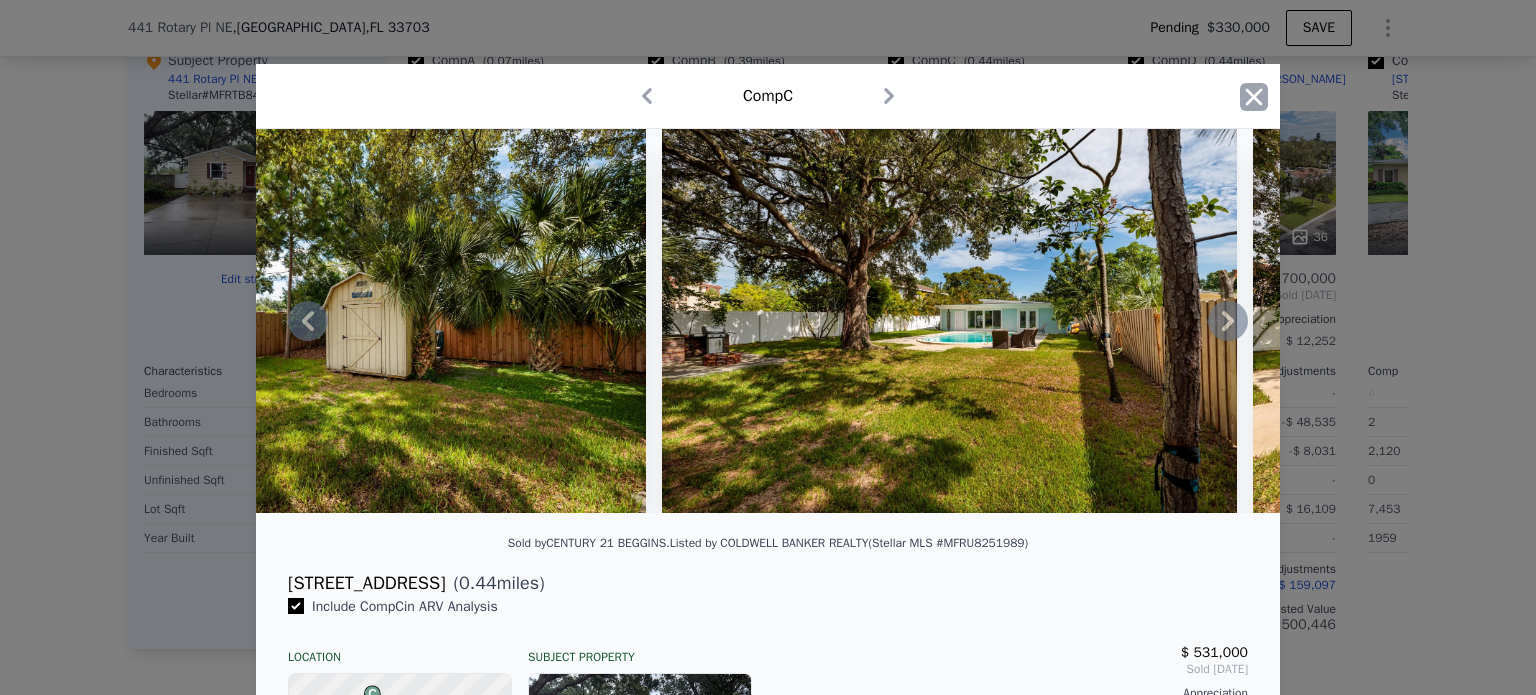 click 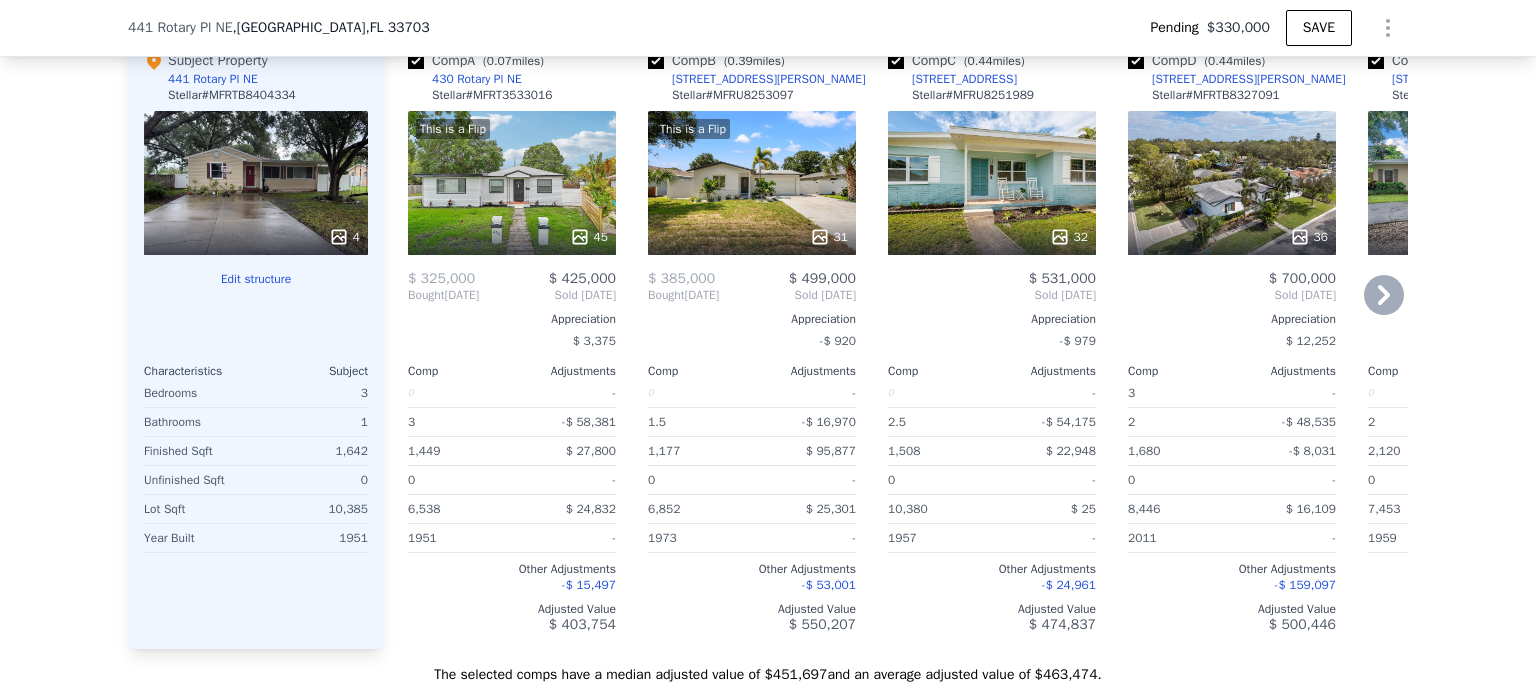 click on "This is a Flip 45" at bounding box center (512, 183) 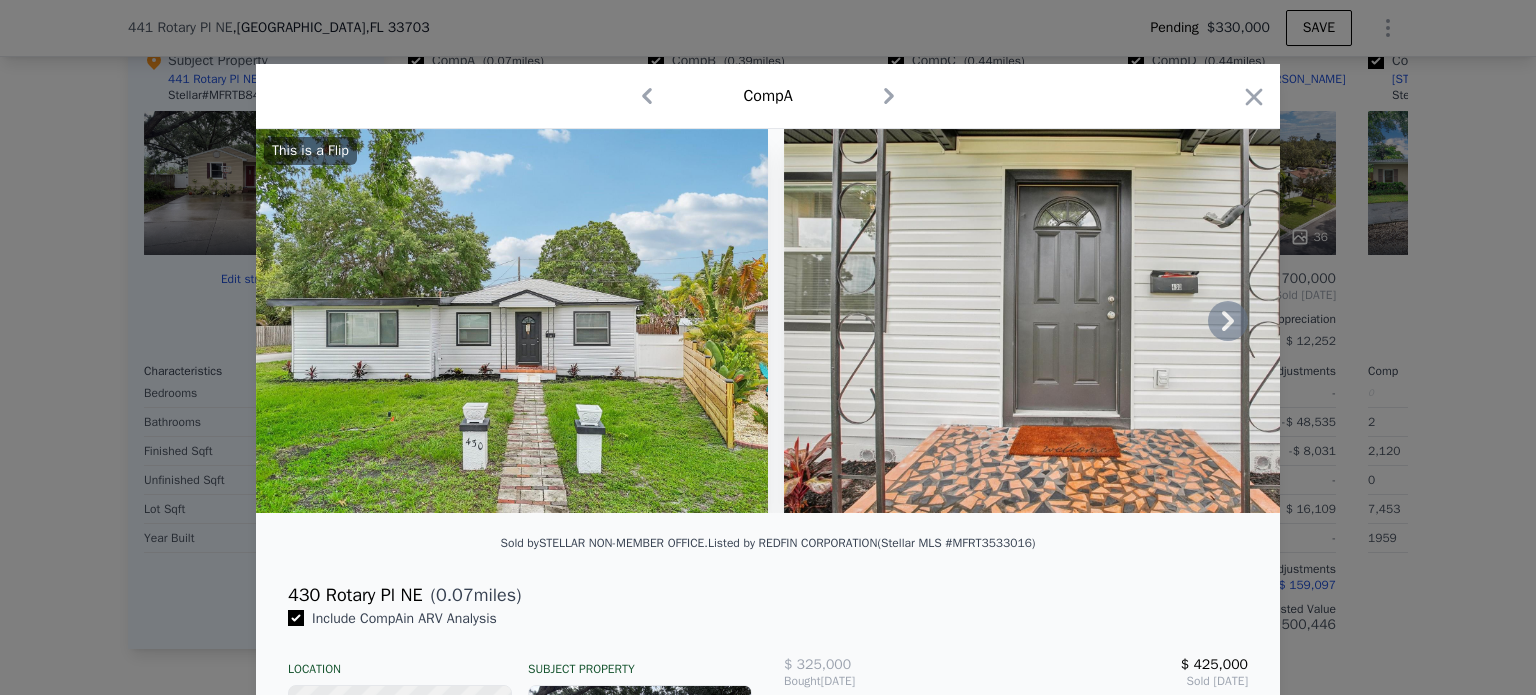 click 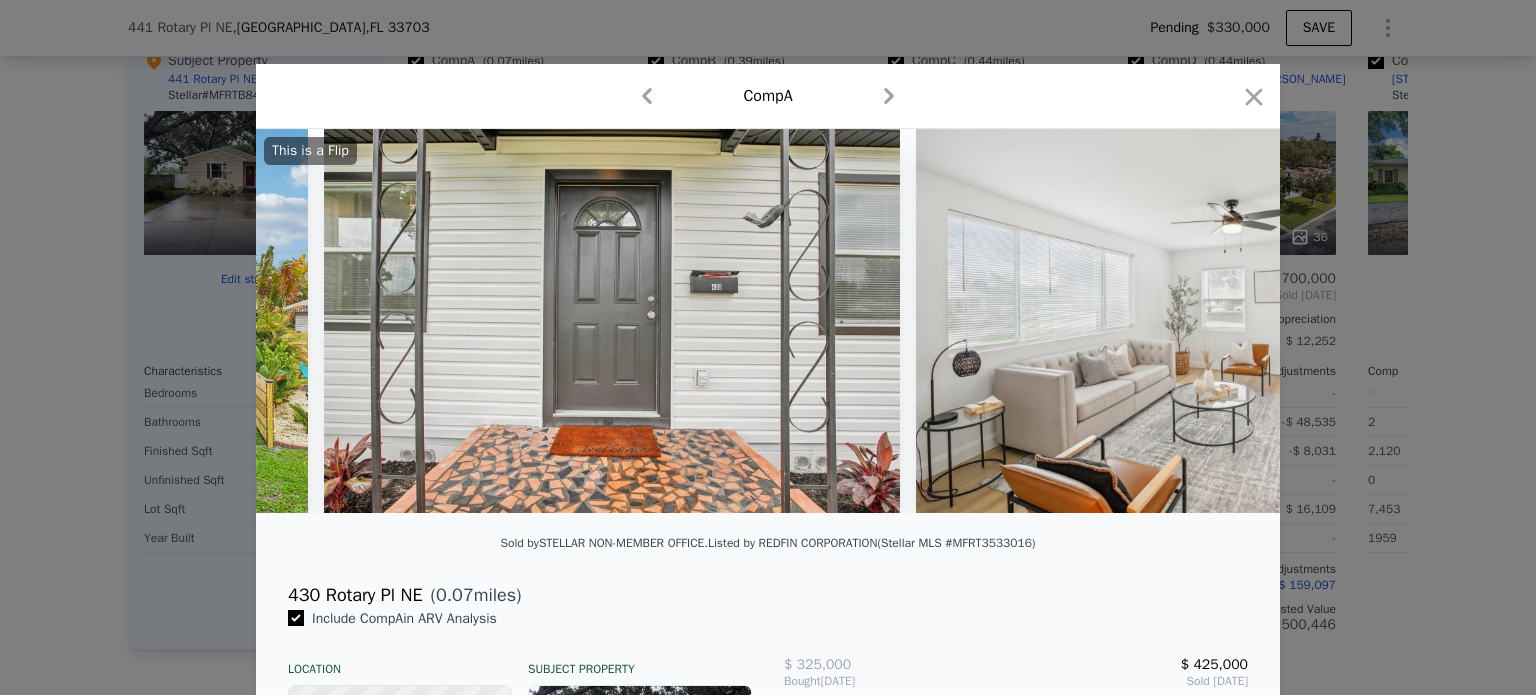 scroll, scrollTop: 0, scrollLeft: 480, axis: horizontal 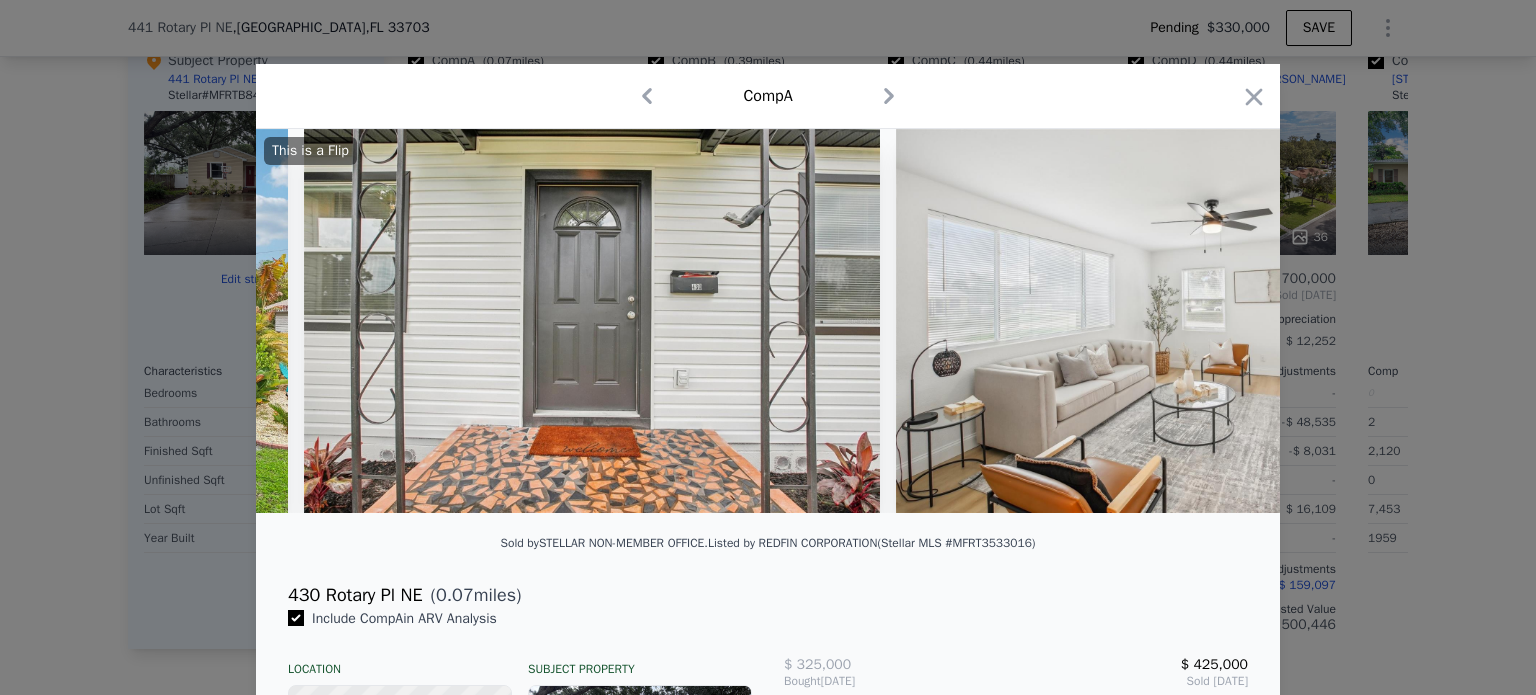 click on "This is a Flip" at bounding box center [768, 321] 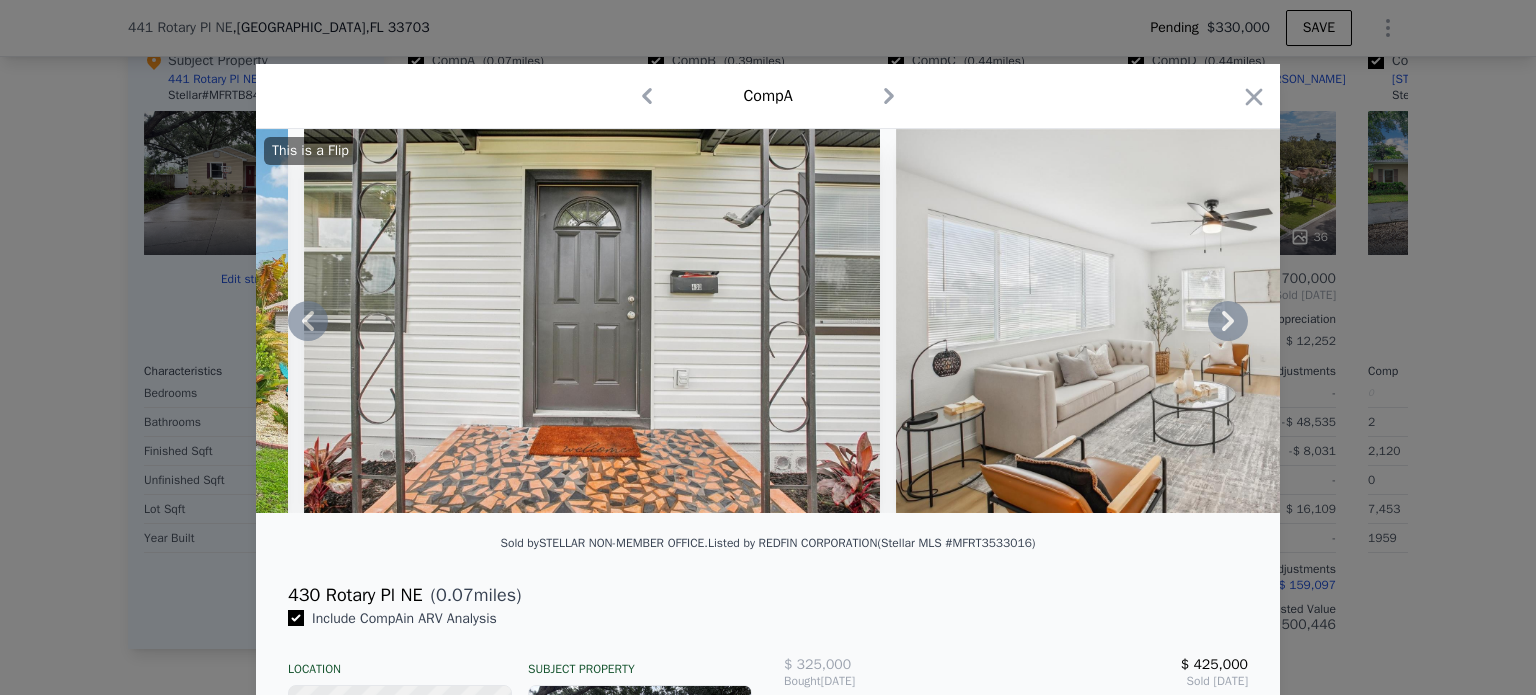 click 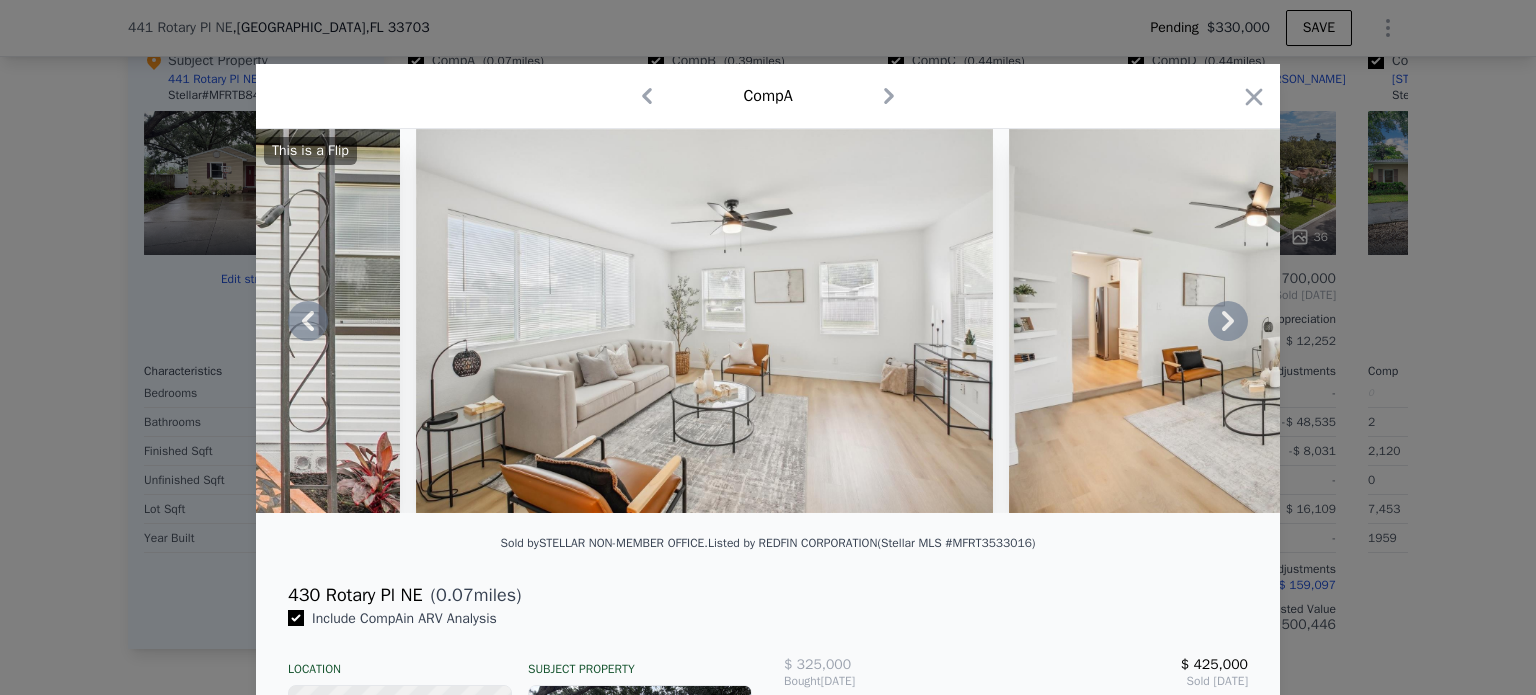click 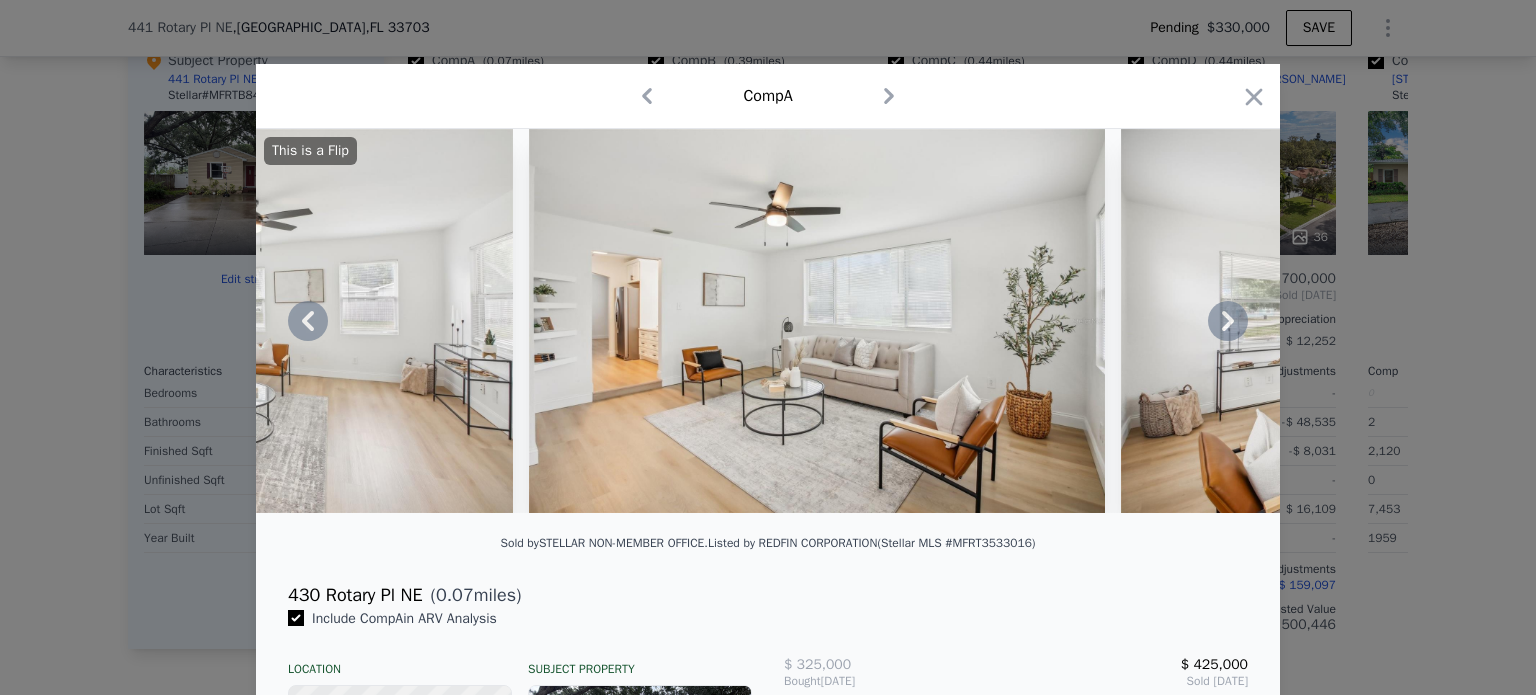 click 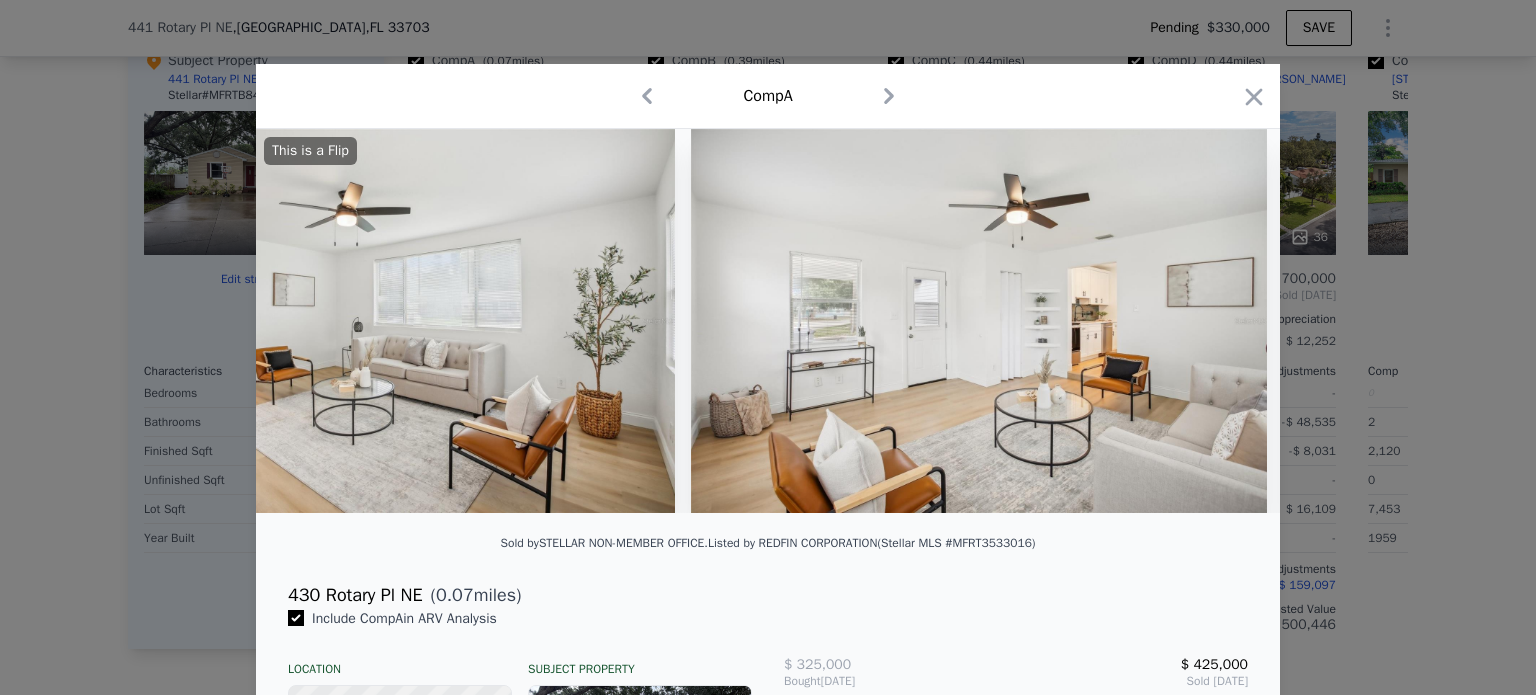 scroll, scrollTop: 0, scrollLeft: 1920, axis: horizontal 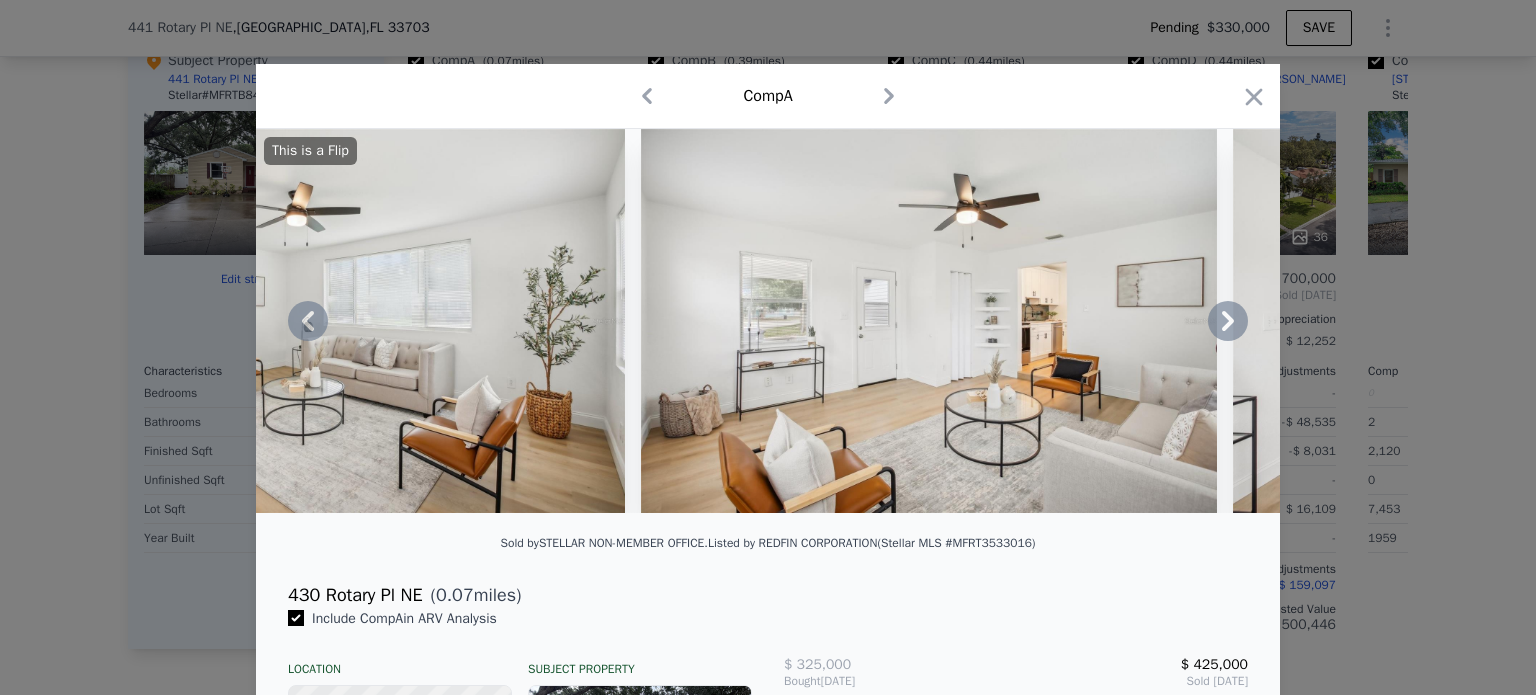 click 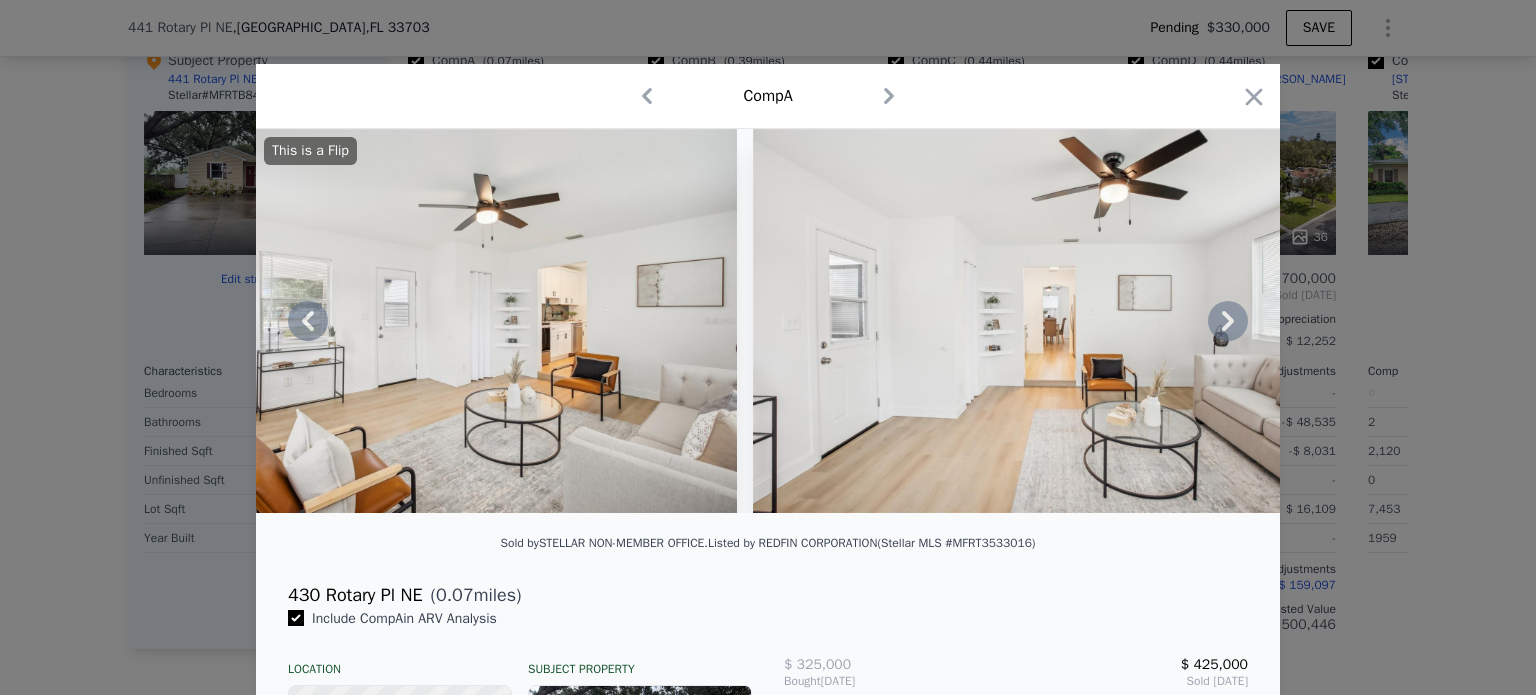 click 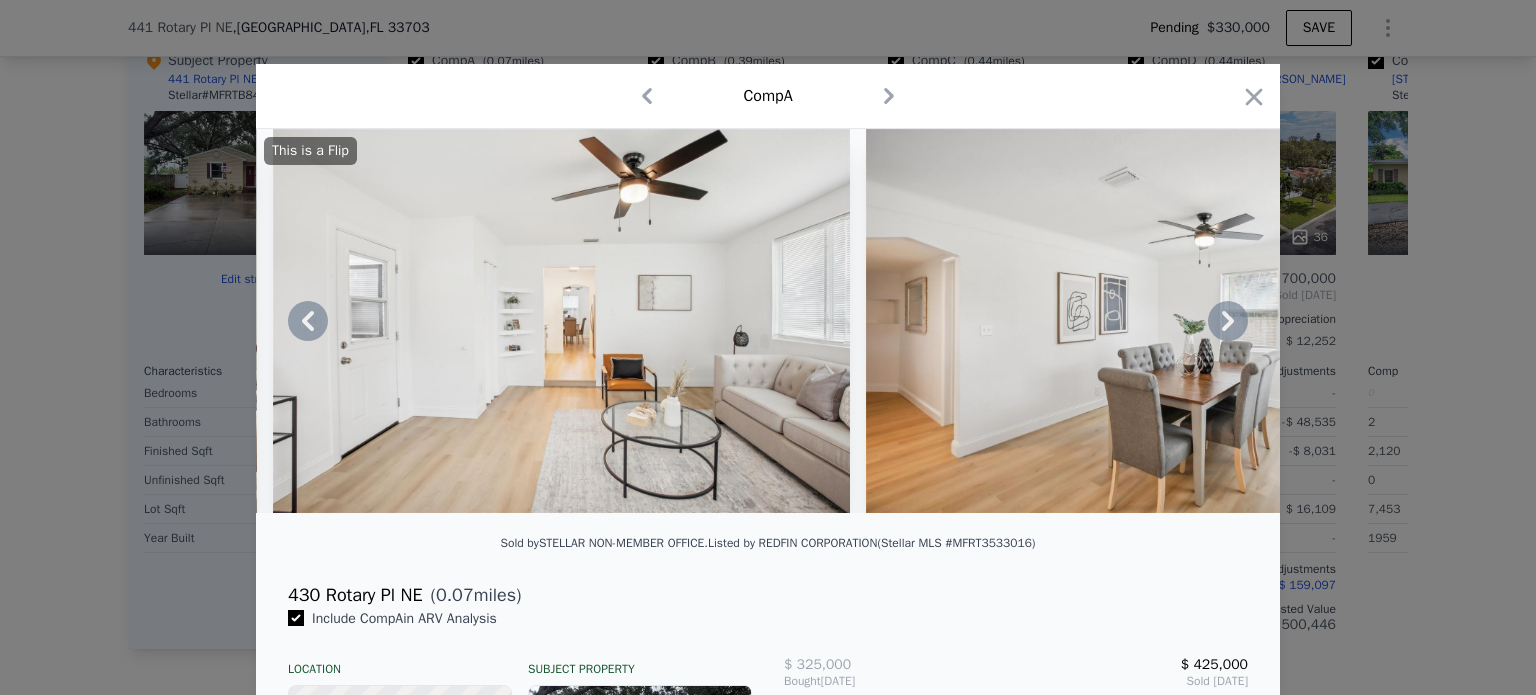 click 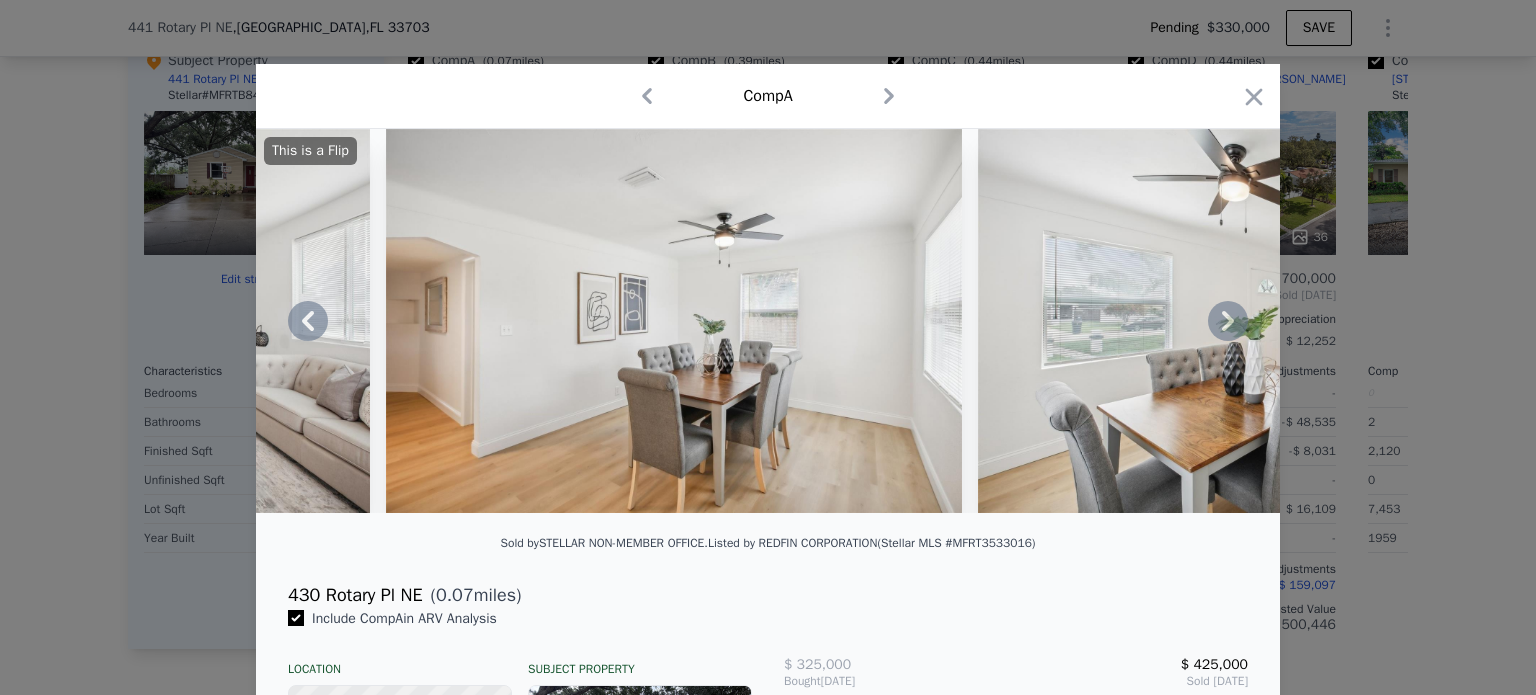 click 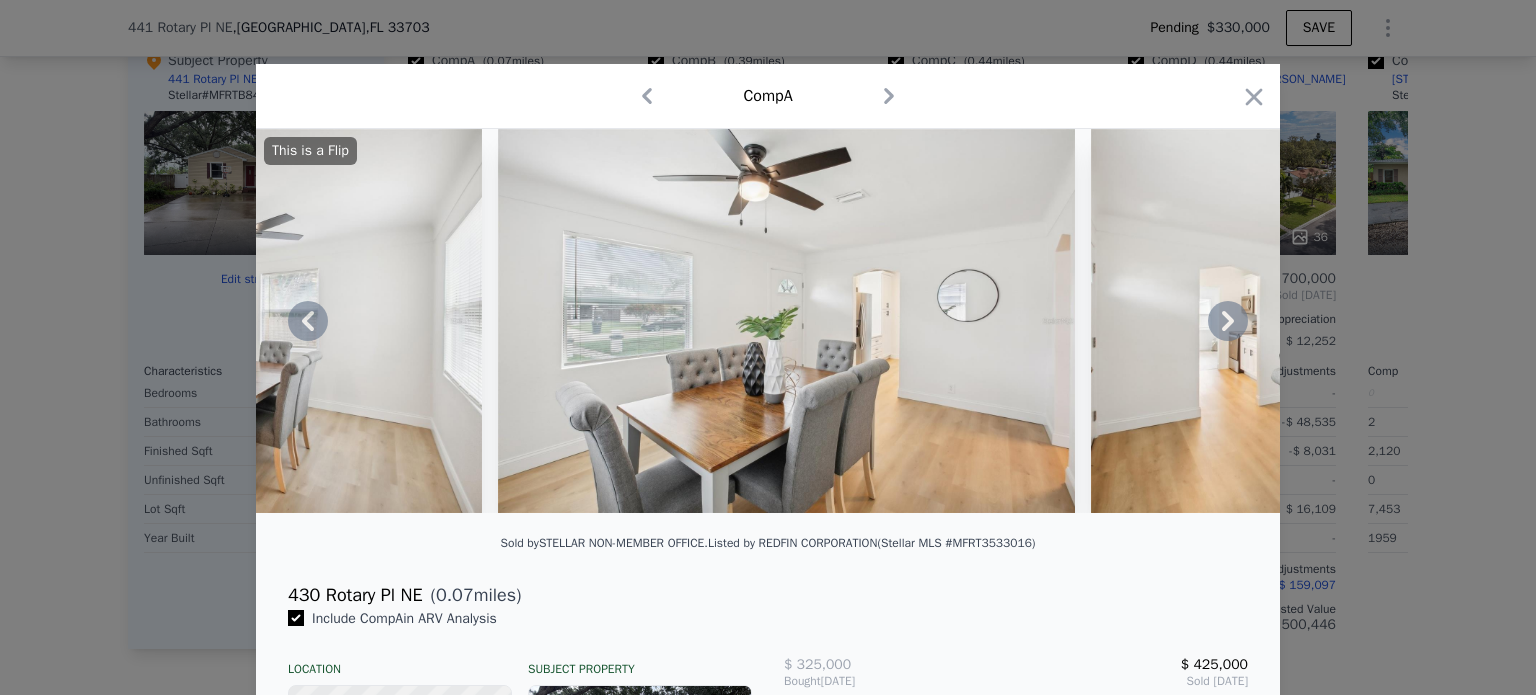 click 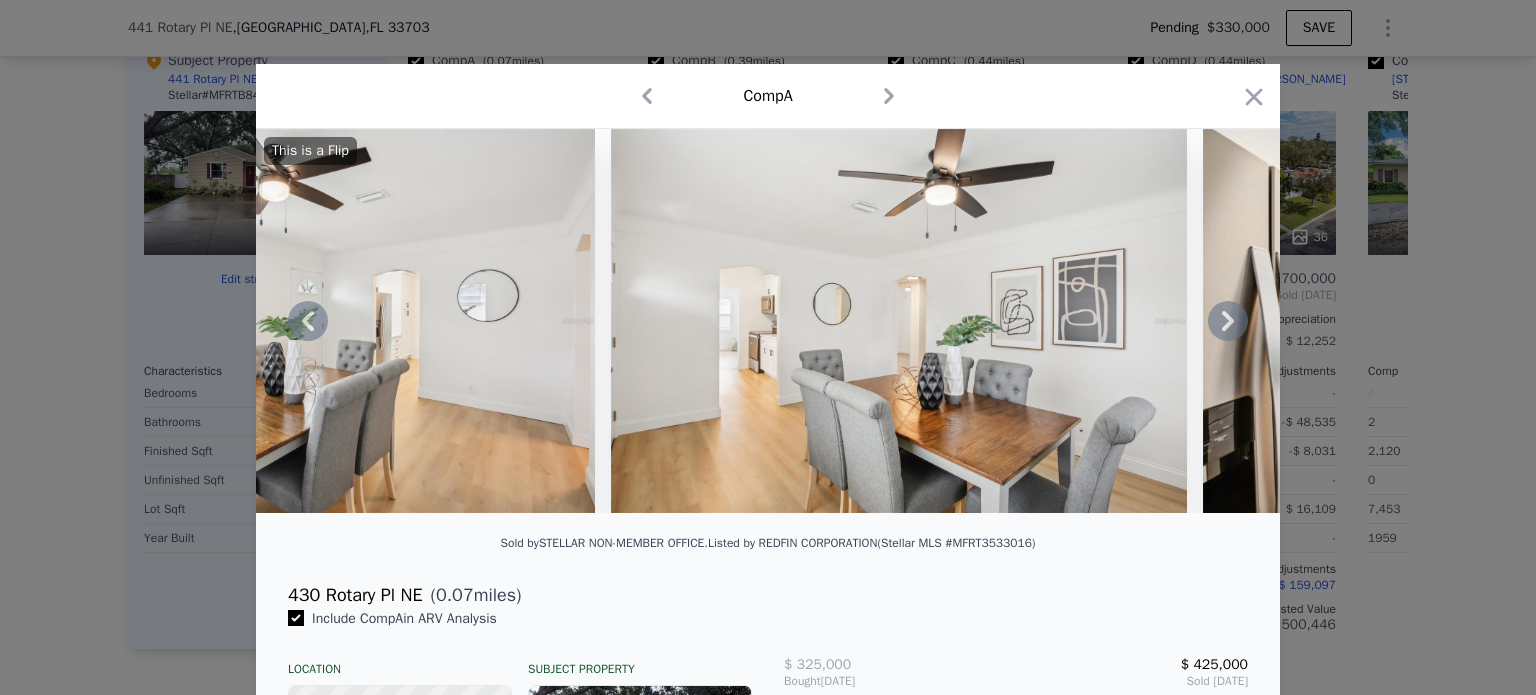 click 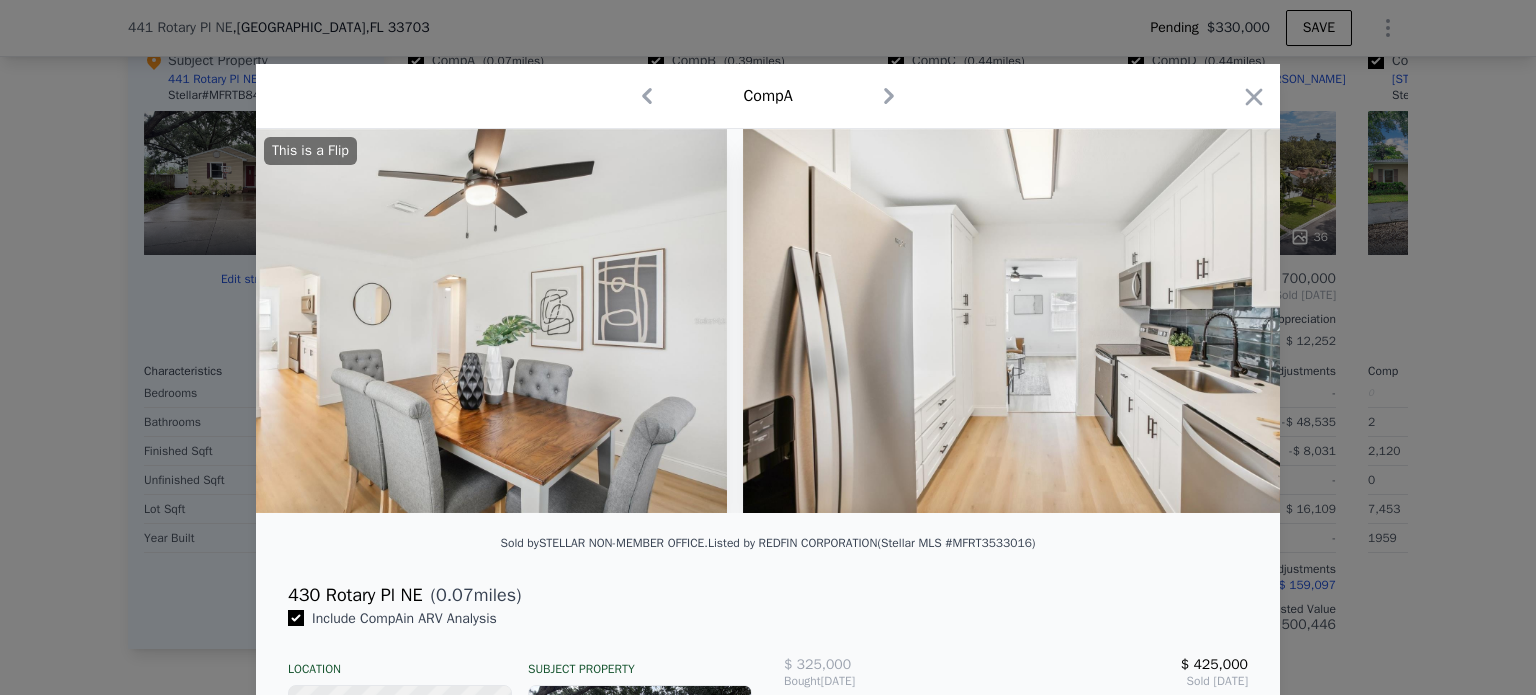 scroll, scrollTop: 0, scrollLeft: 4800, axis: horizontal 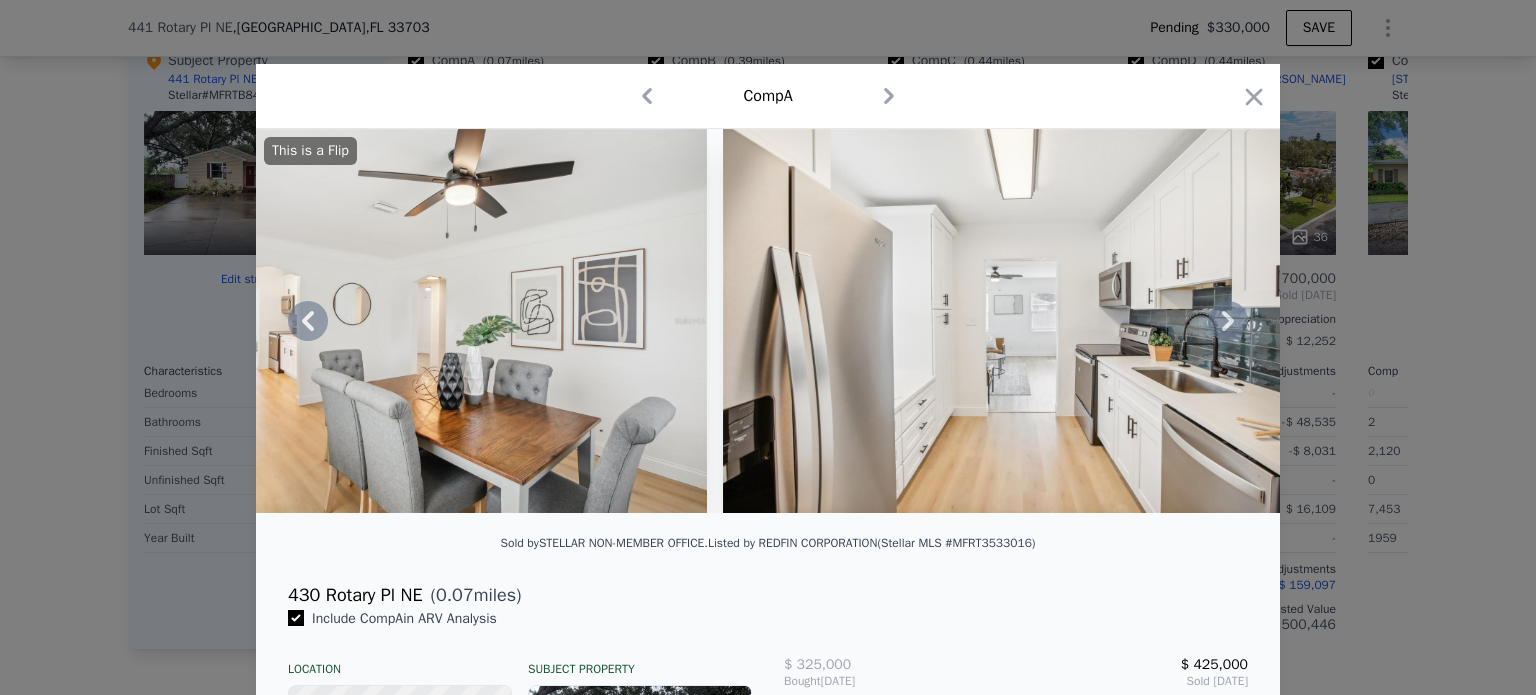 click 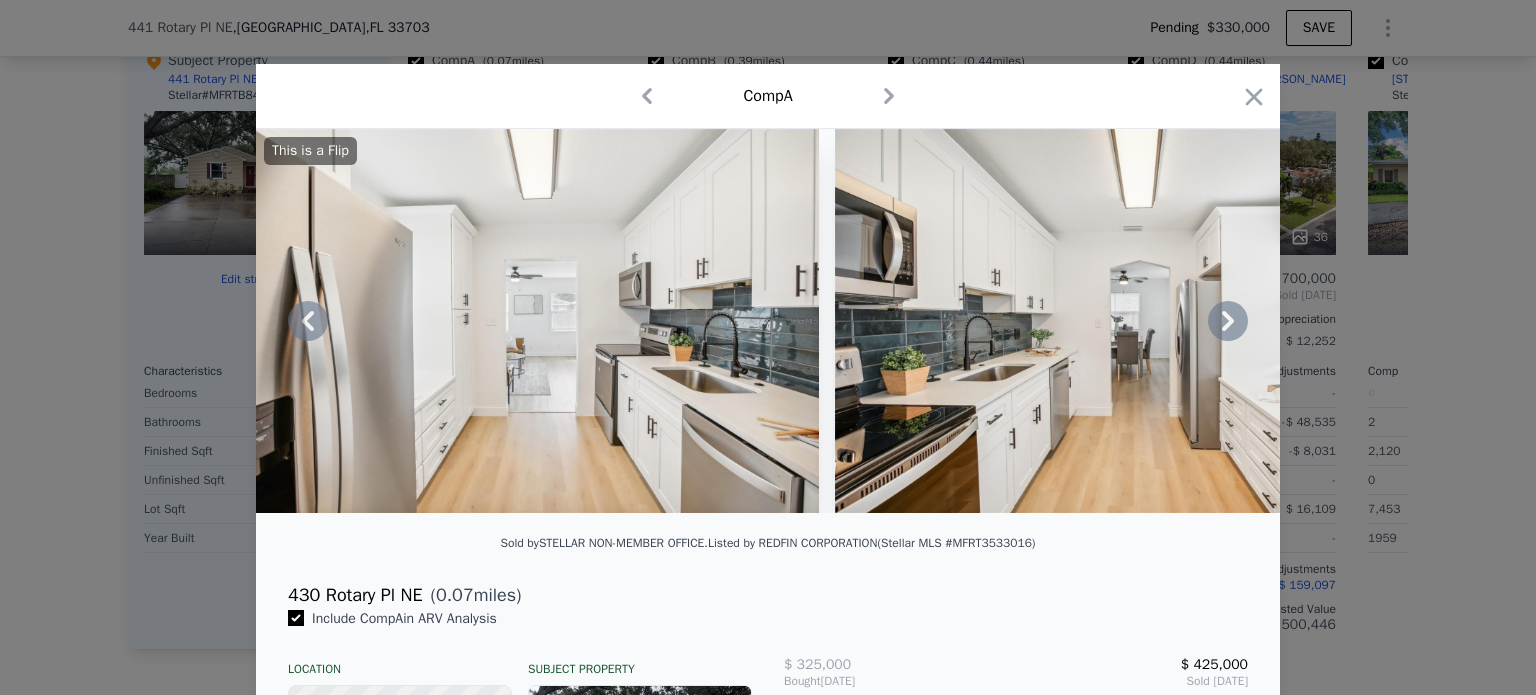 click 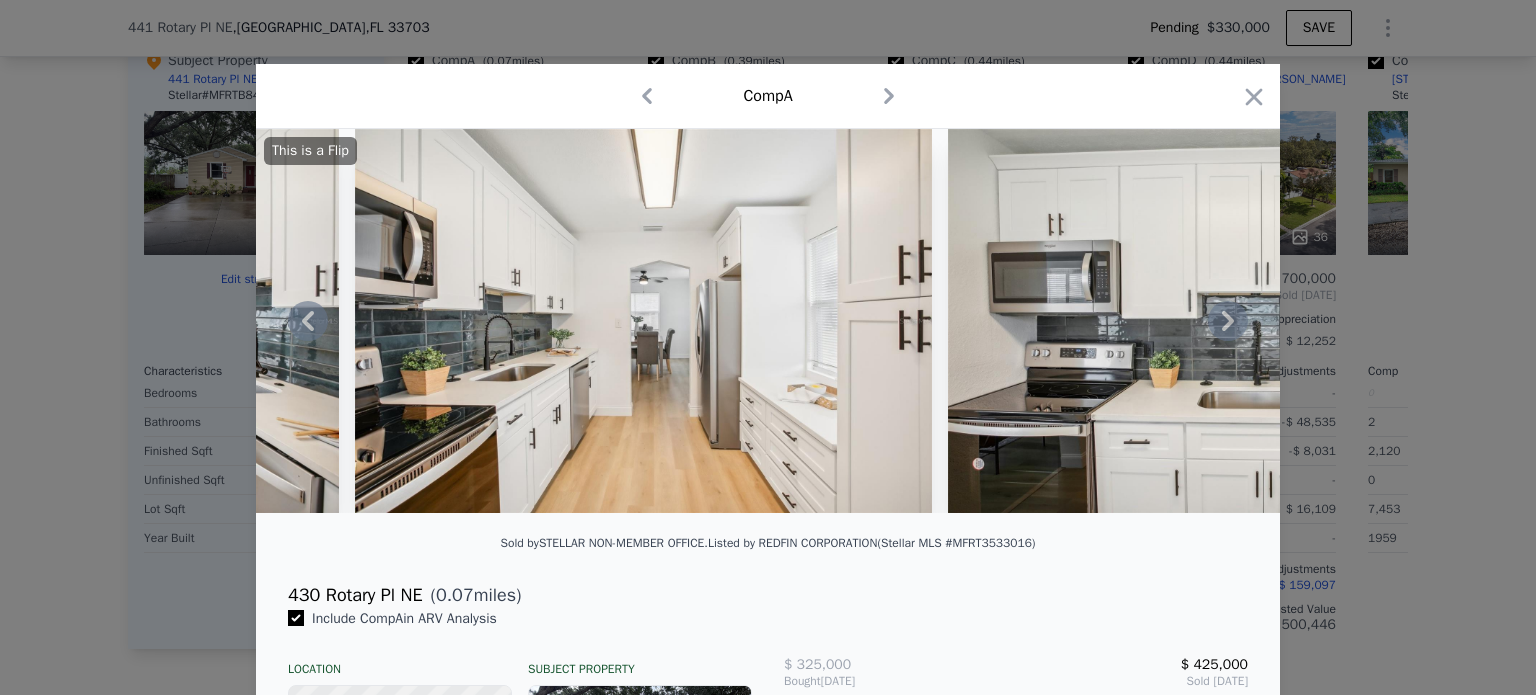 click 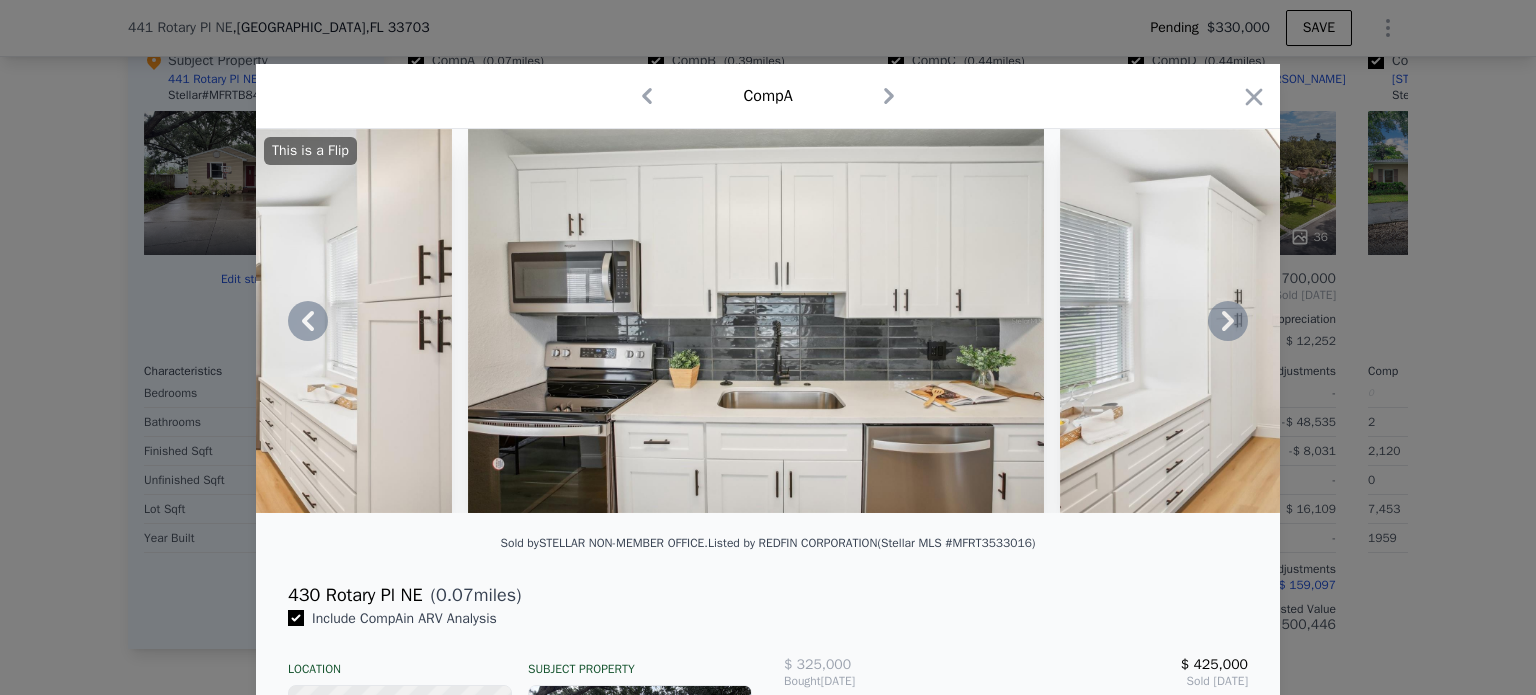 click 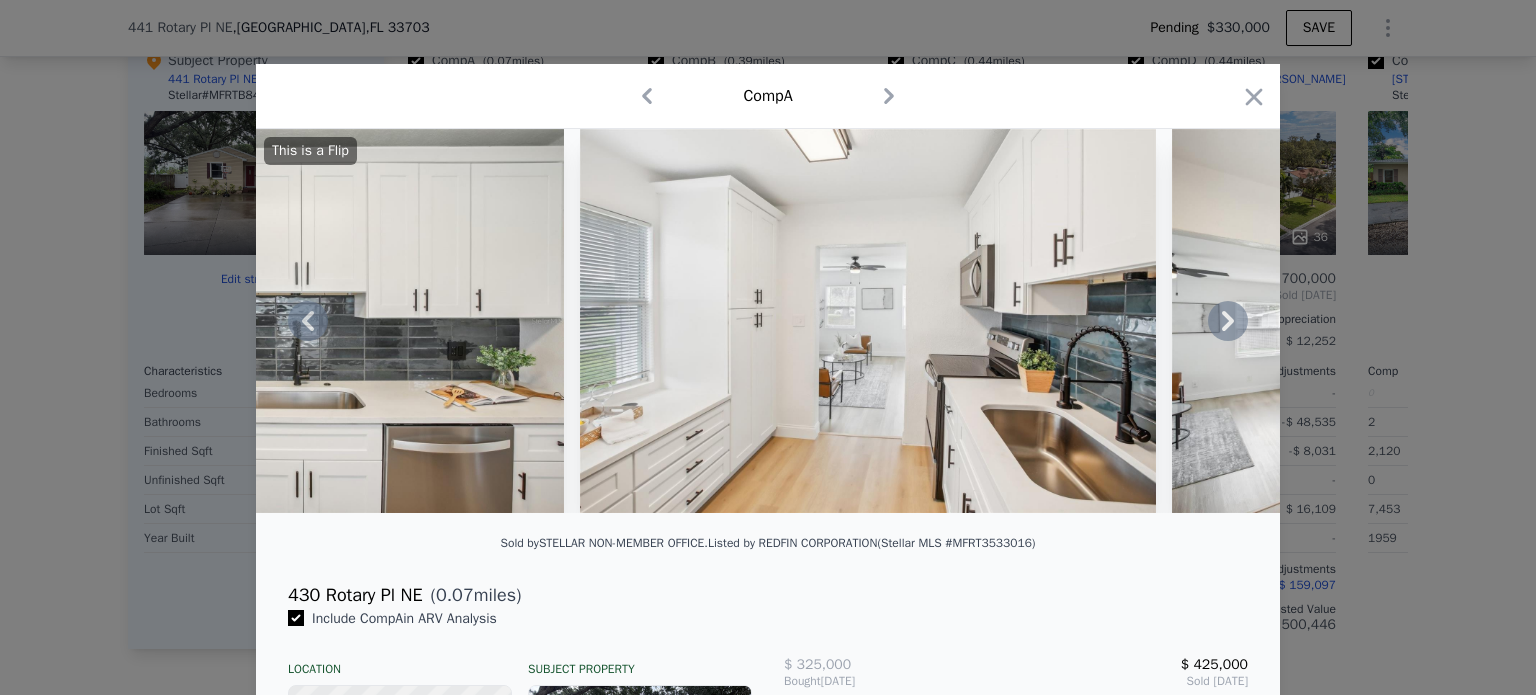 click 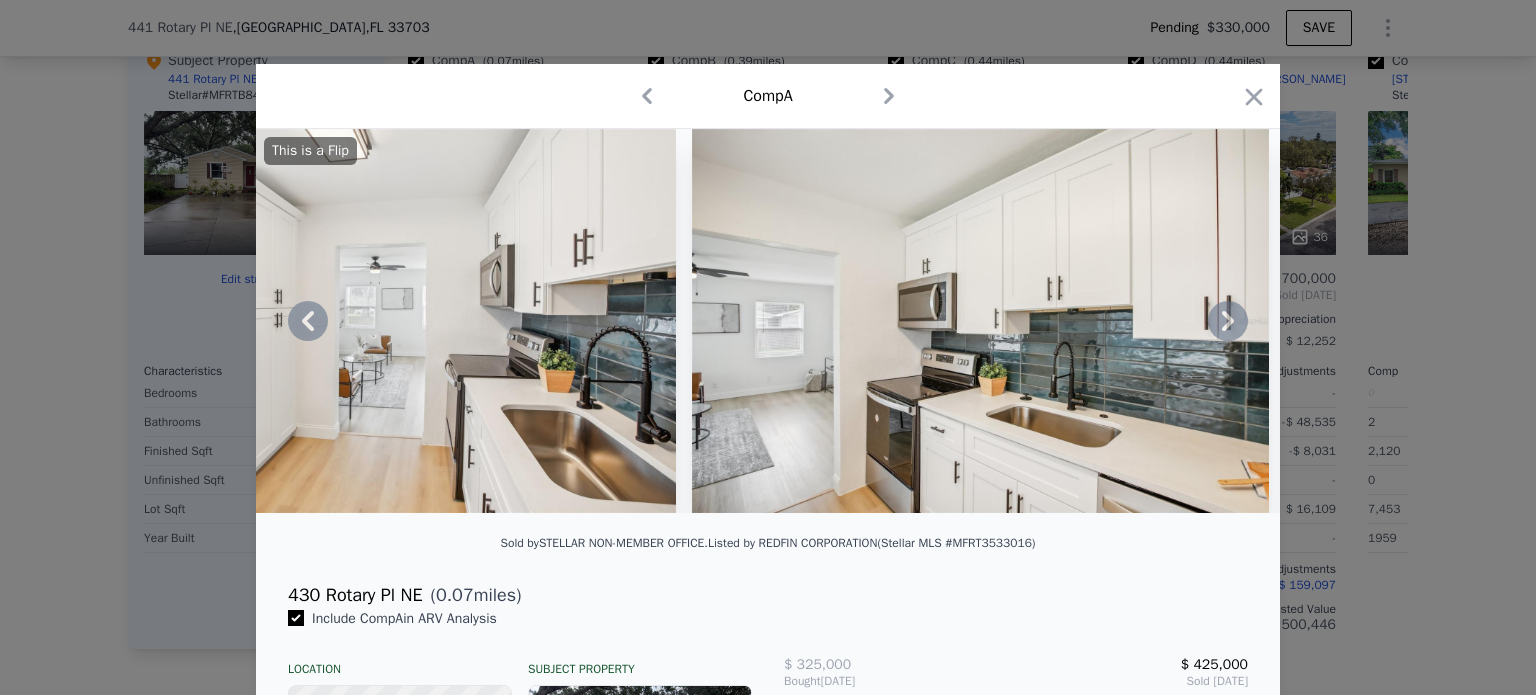 click 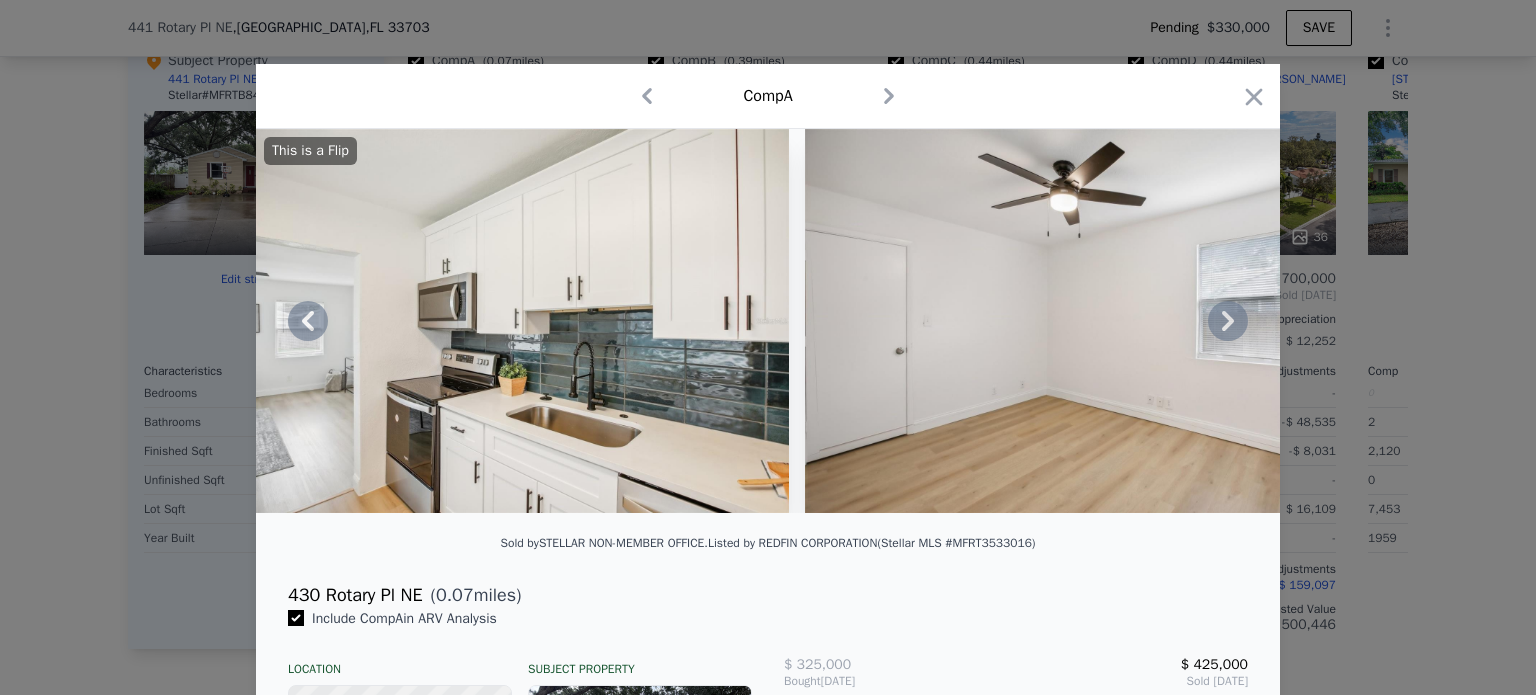 click 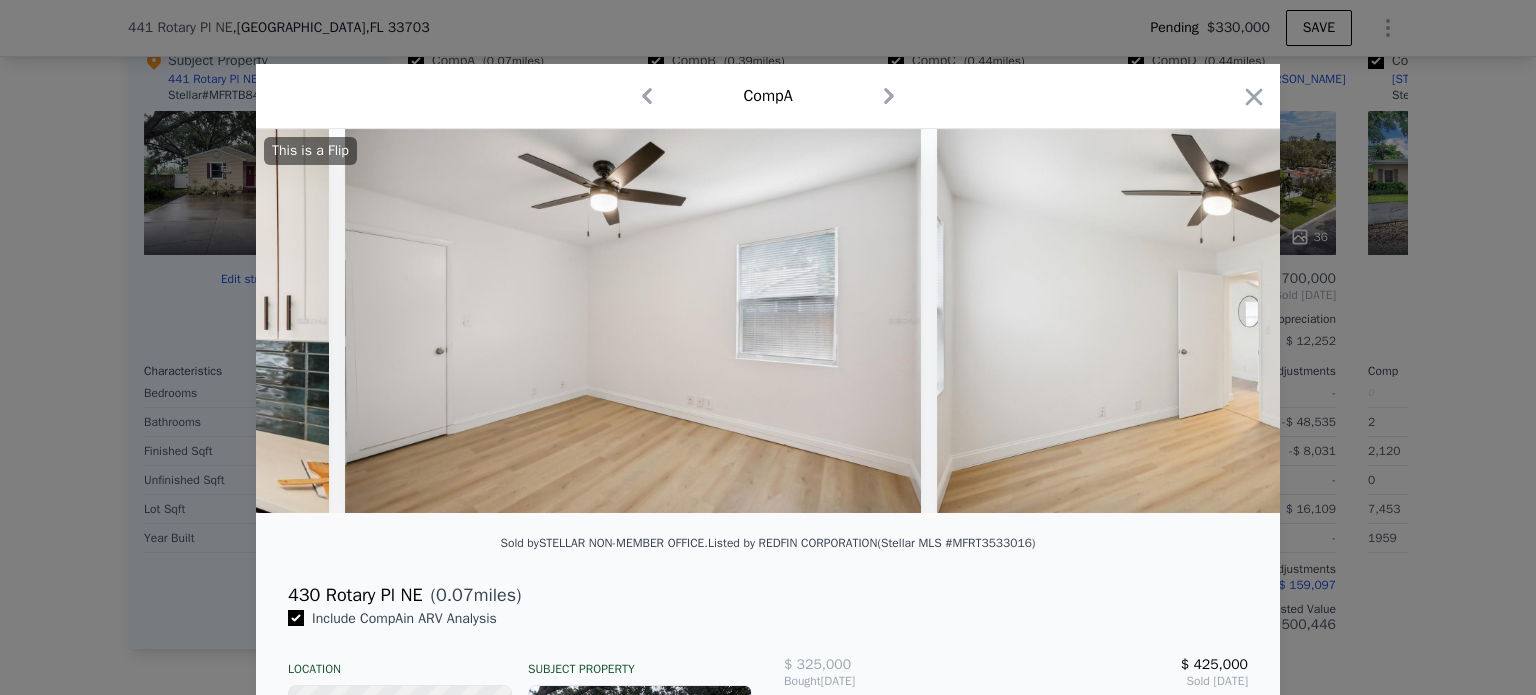 scroll, scrollTop: 0, scrollLeft: 8160, axis: horizontal 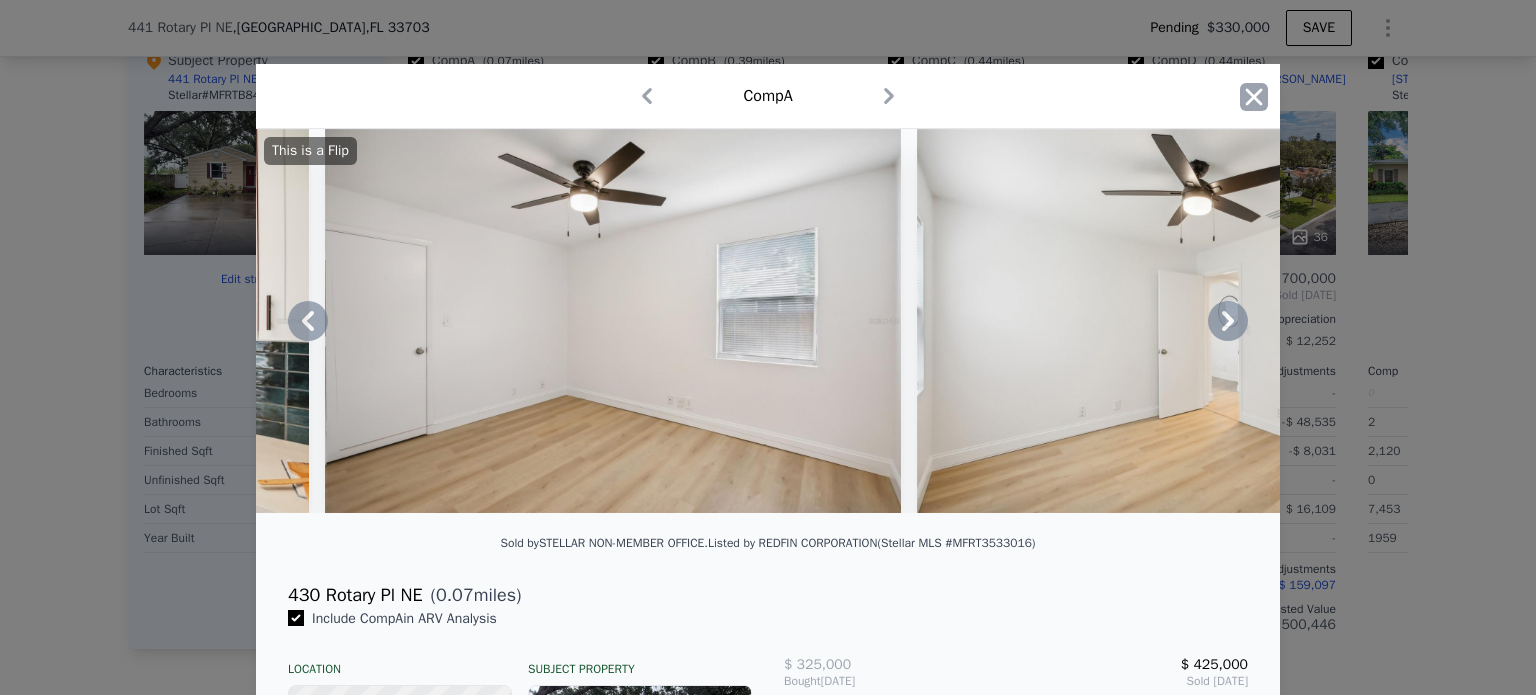click 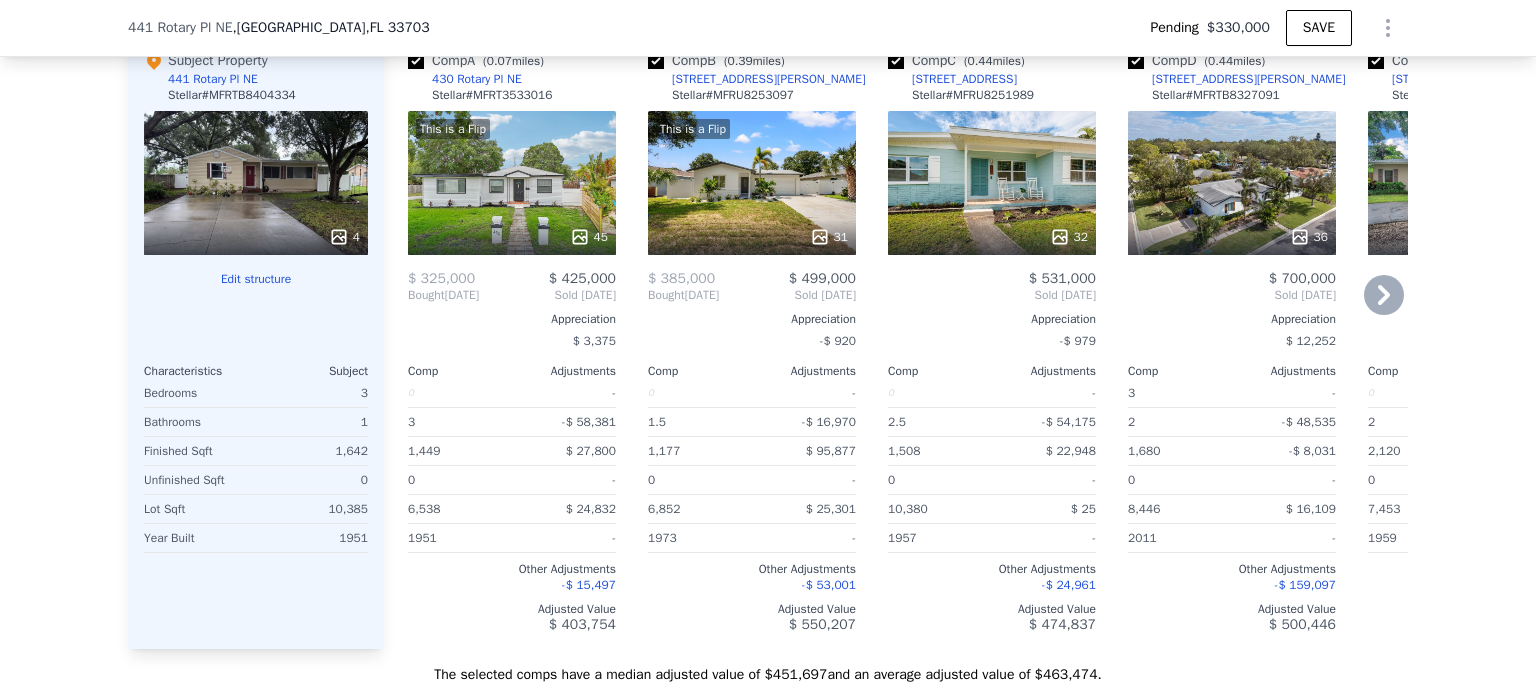 click 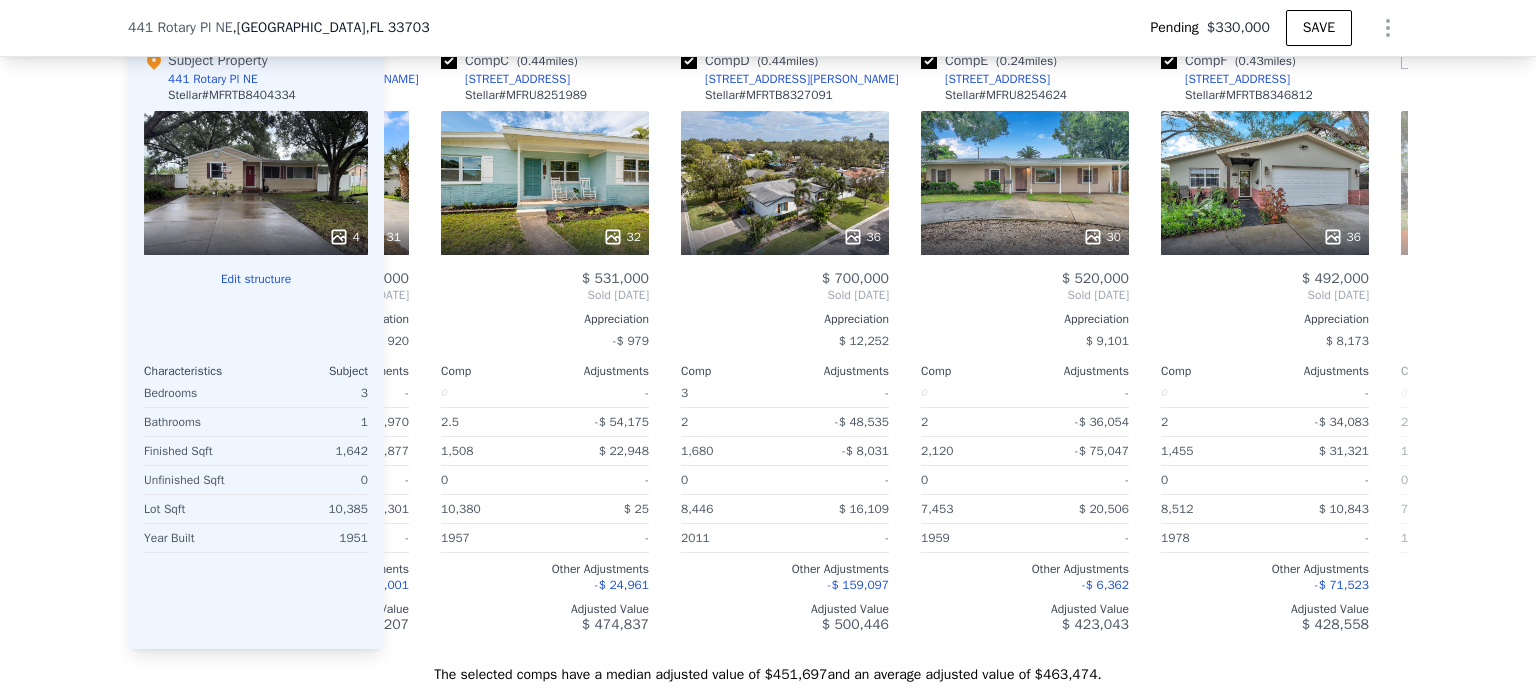 scroll, scrollTop: 0, scrollLeft: 480, axis: horizontal 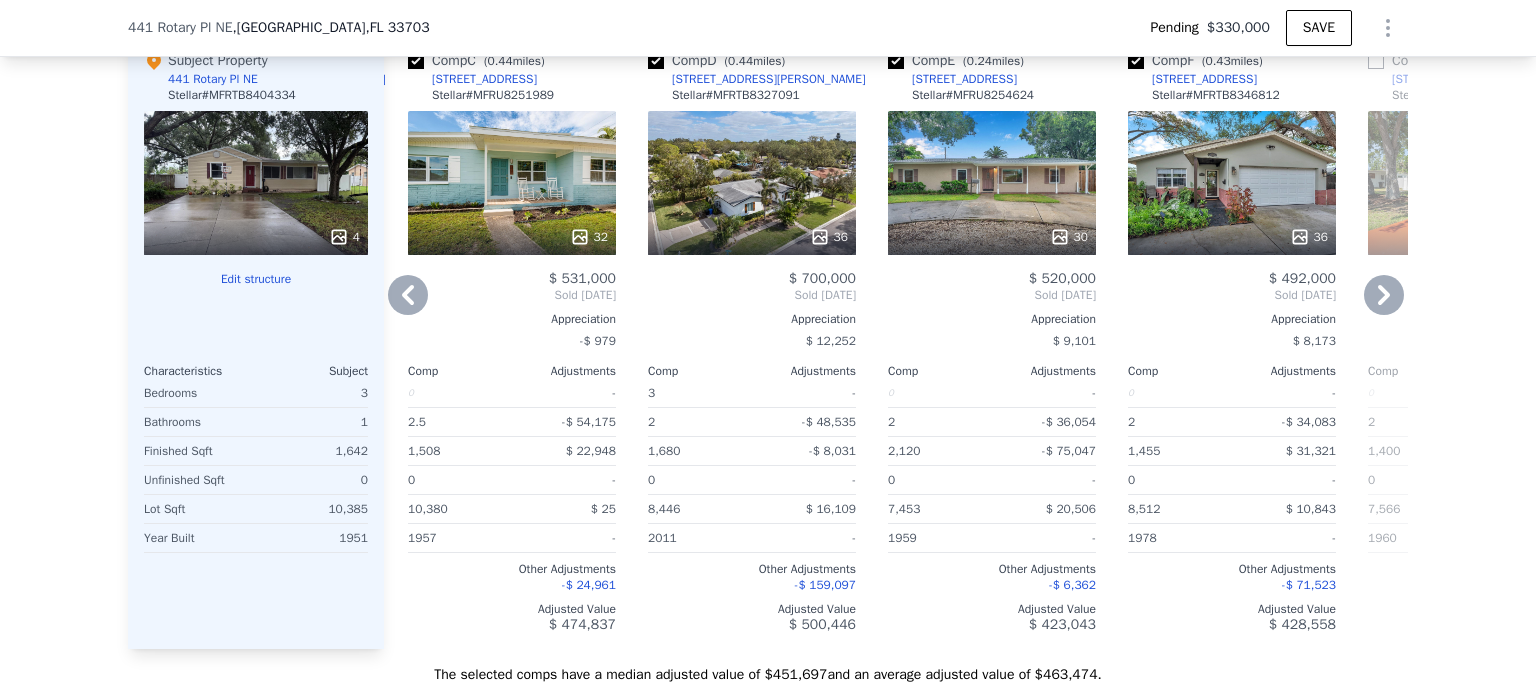 click 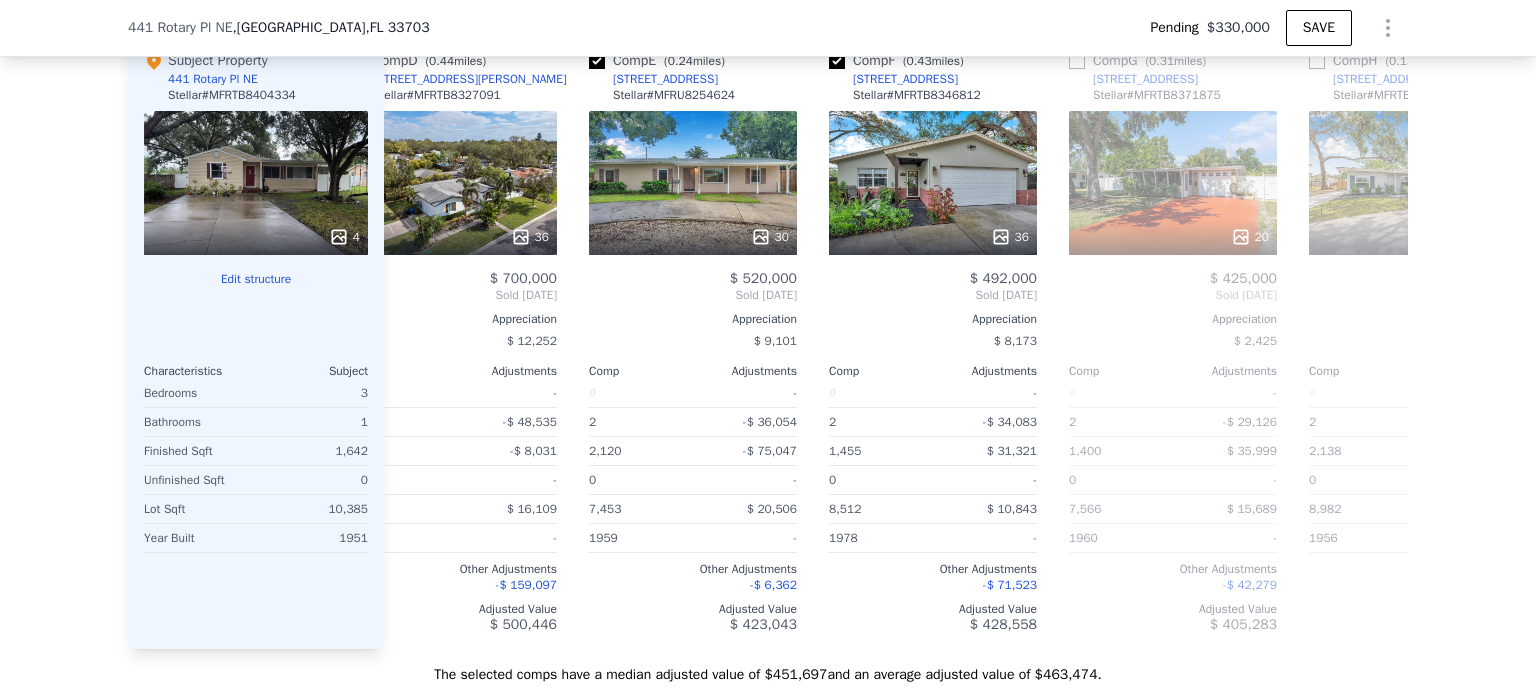scroll, scrollTop: 0, scrollLeft: 960, axis: horizontal 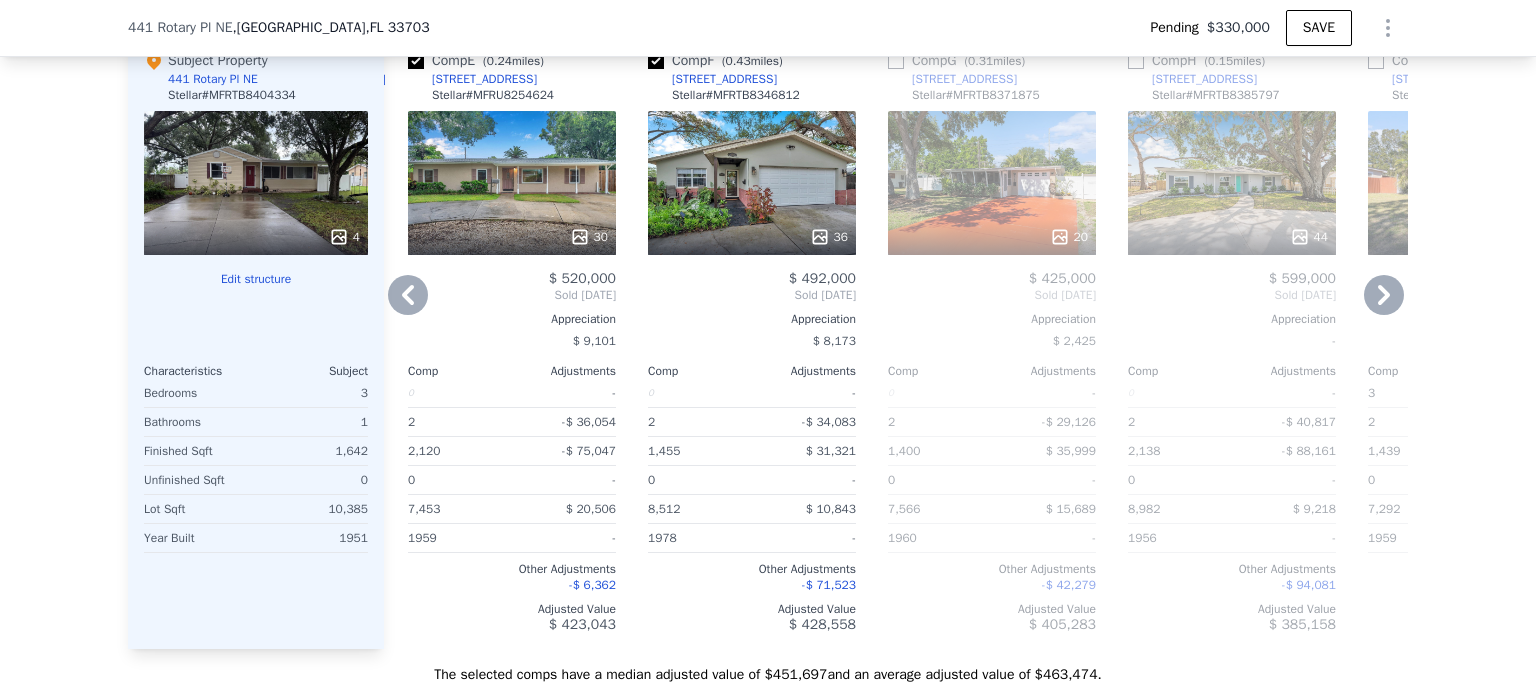 click 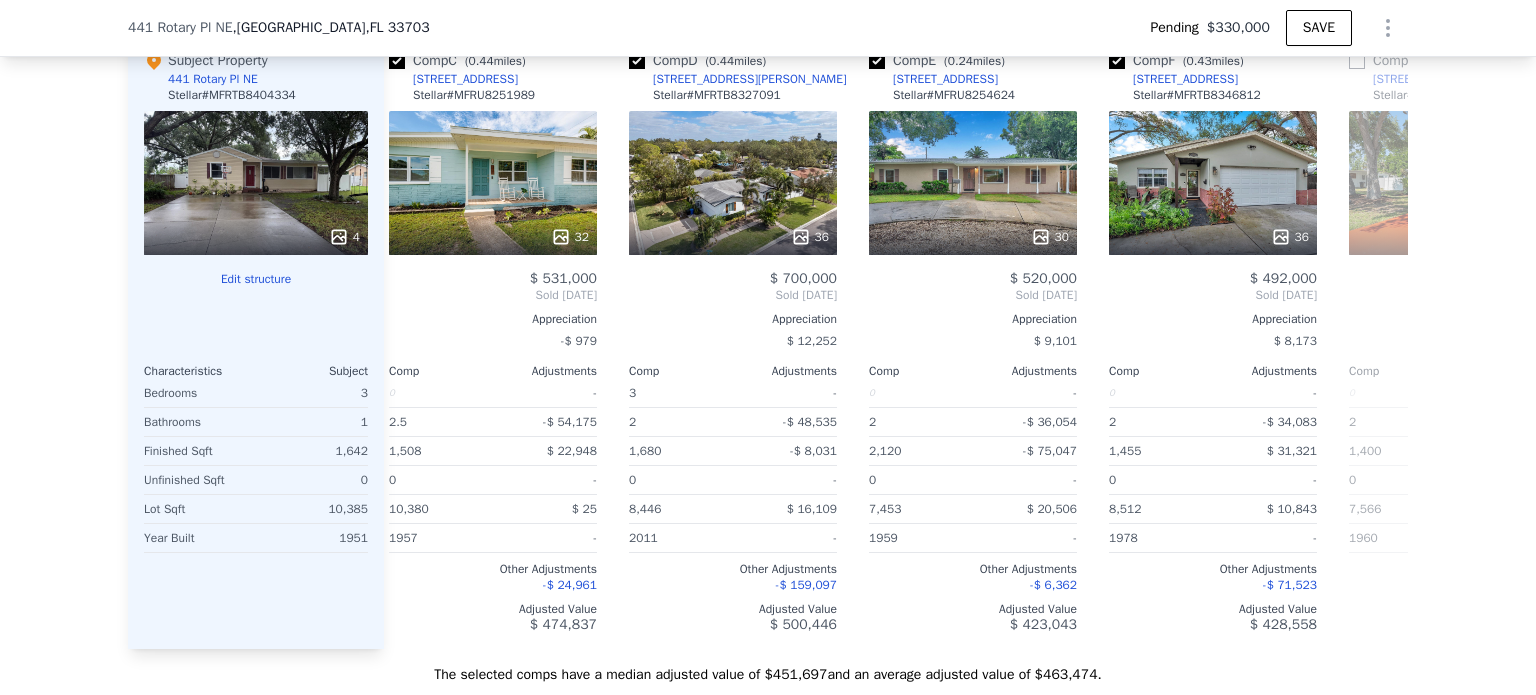scroll, scrollTop: 0, scrollLeft: 480, axis: horizontal 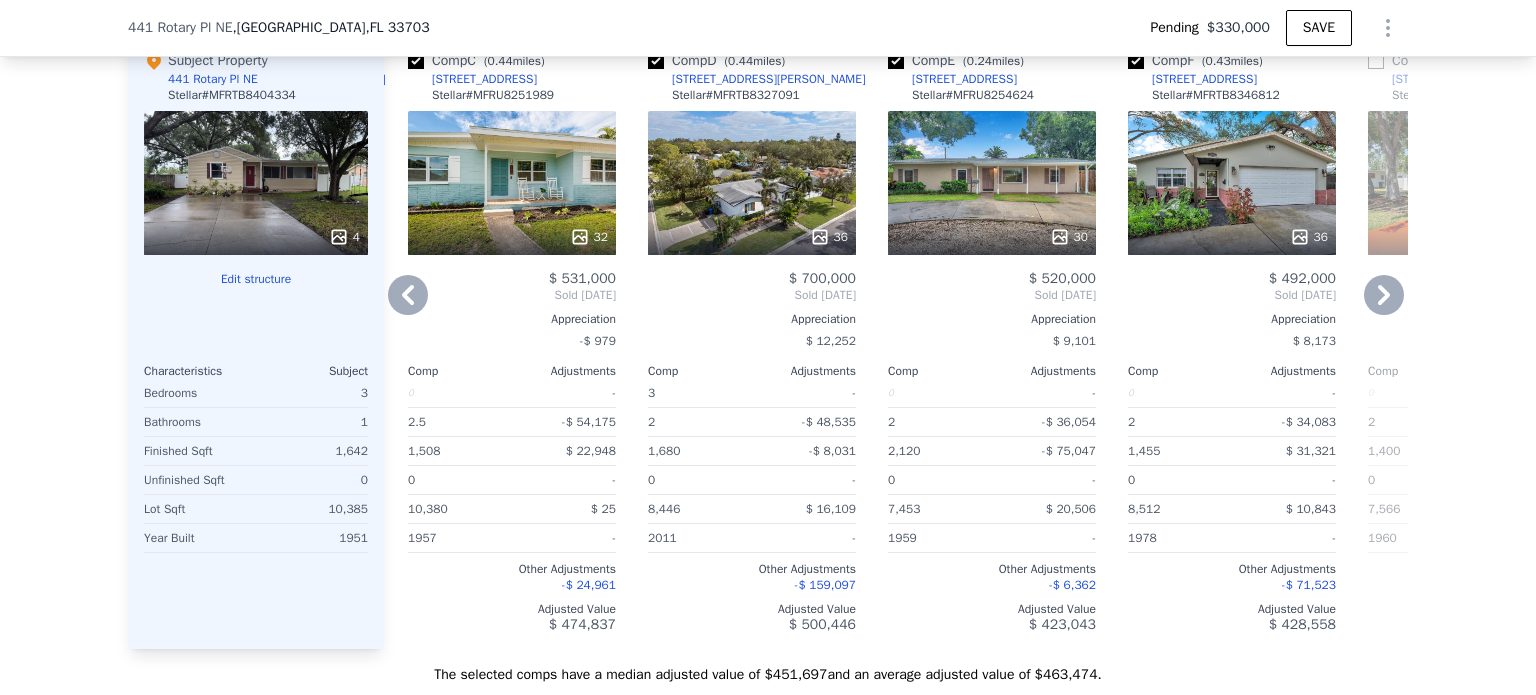 click 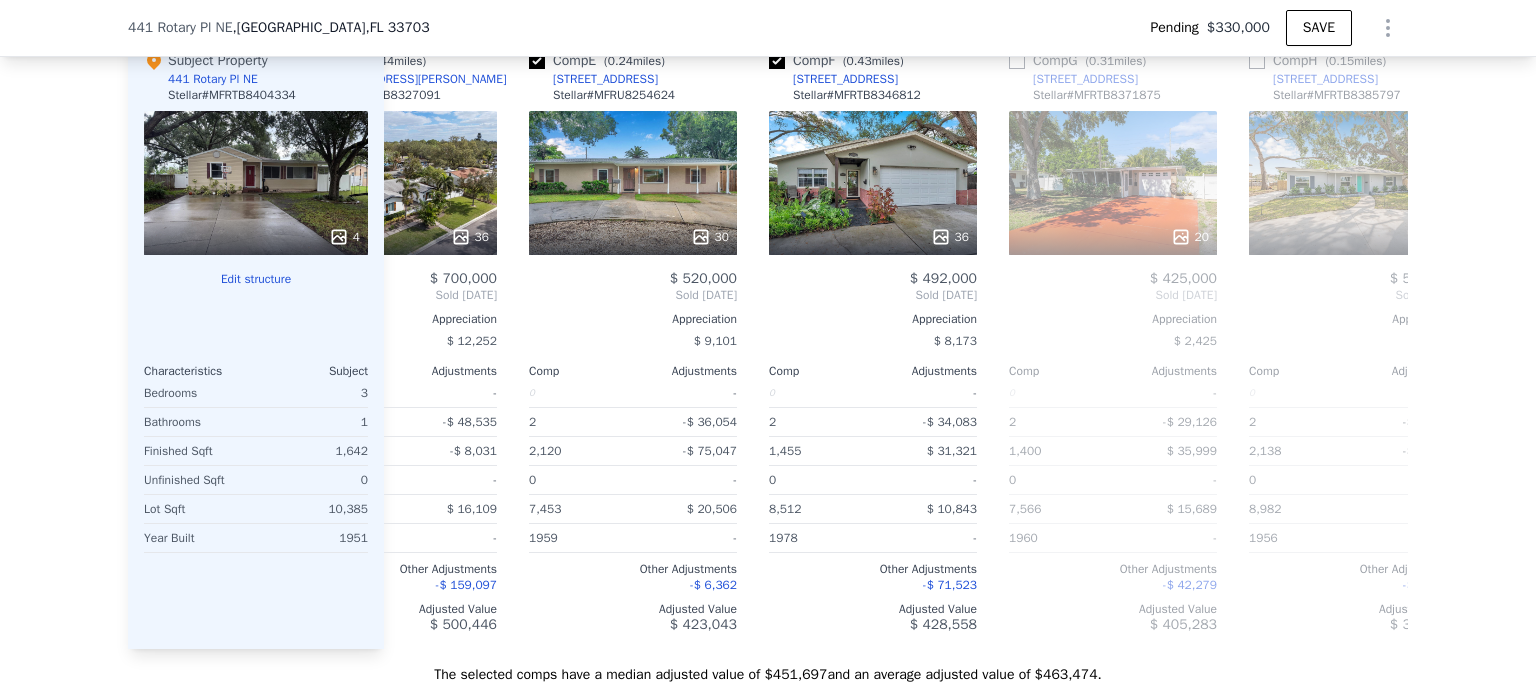 scroll, scrollTop: 0, scrollLeft: 960, axis: horizontal 